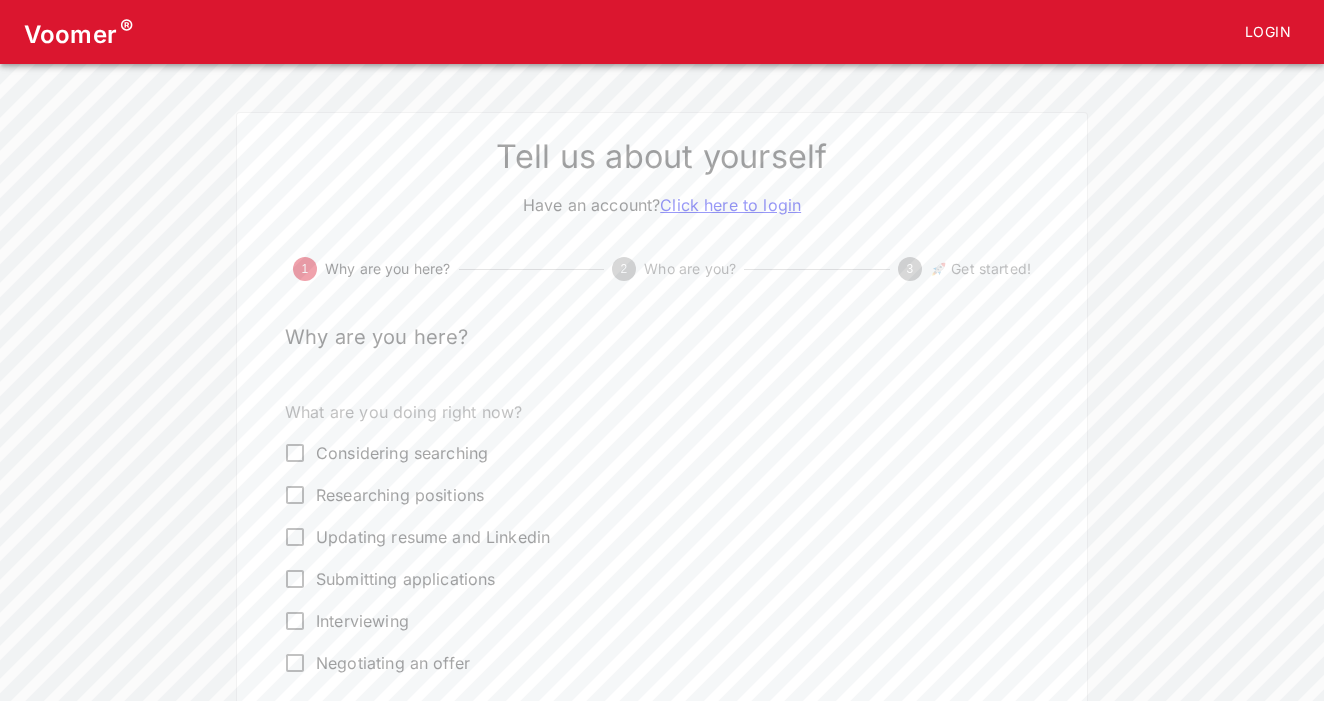 scroll, scrollTop: 0, scrollLeft: 0, axis: both 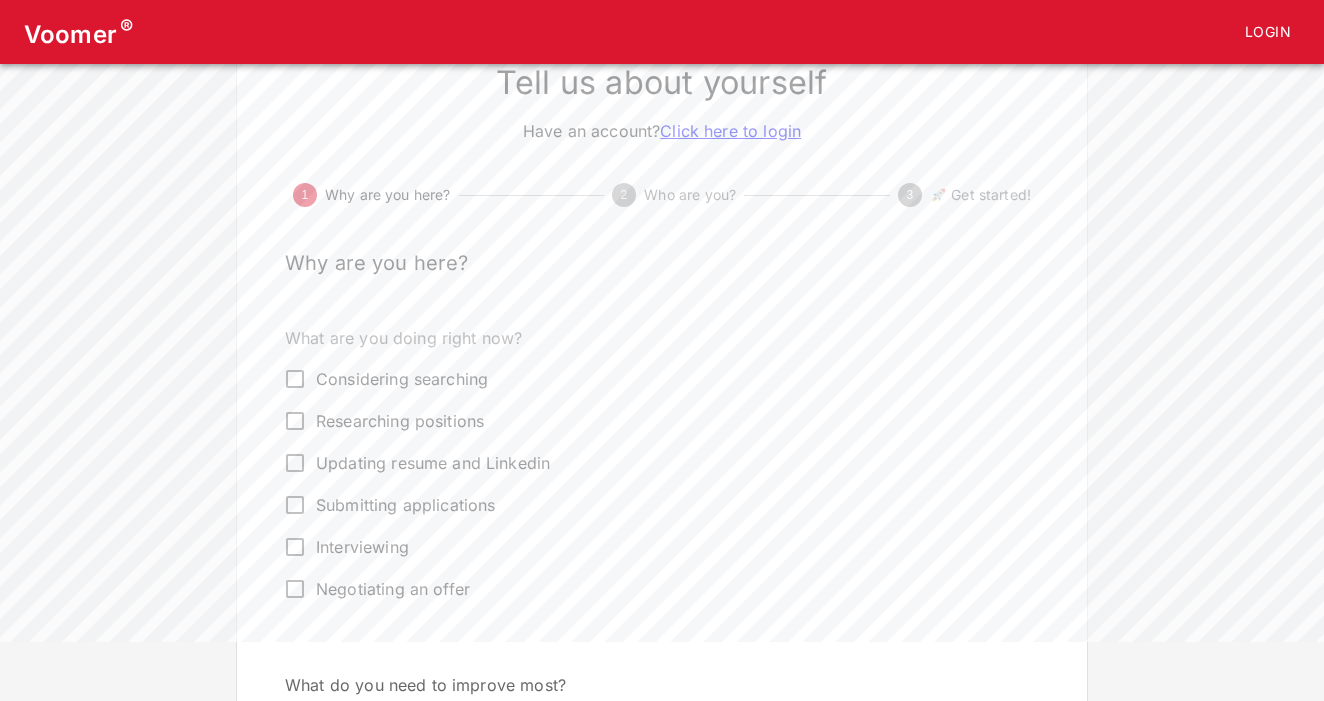 click on "Interviewing" at bounding box center (295, 379) 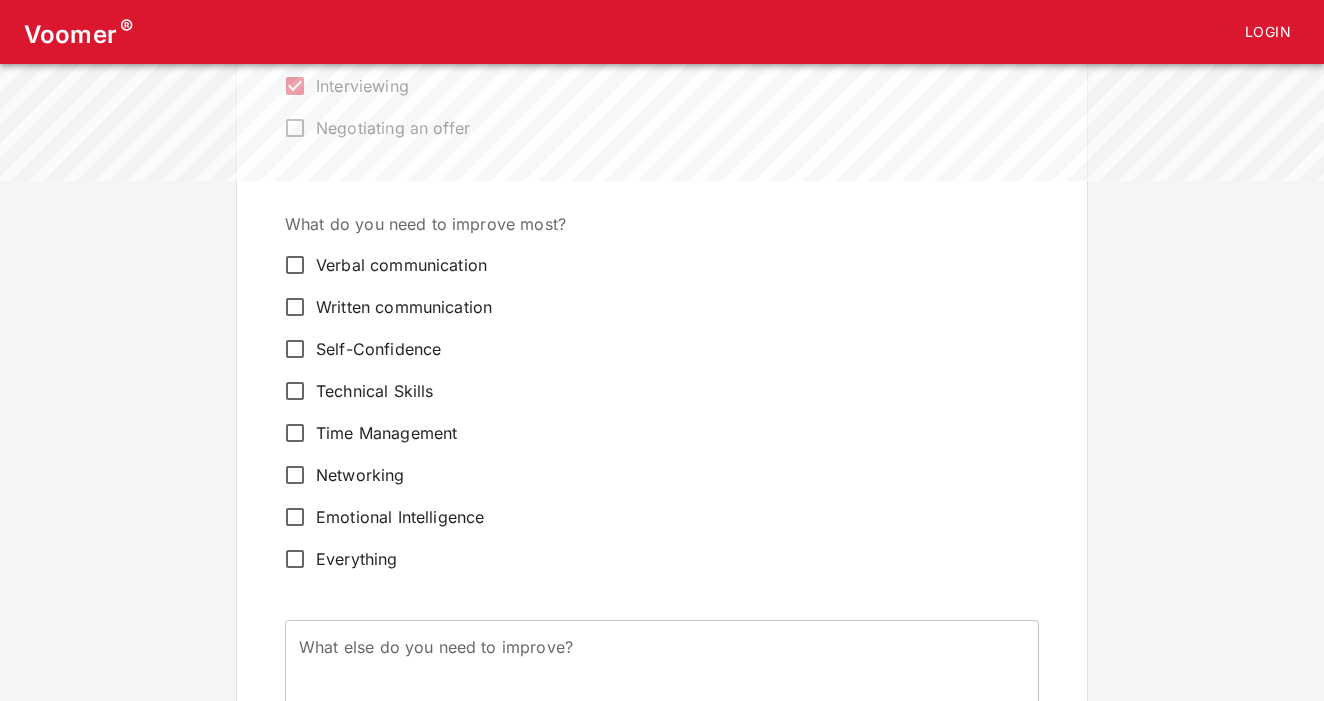 scroll, scrollTop: 539, scrollLeft: 0, axis: vertical 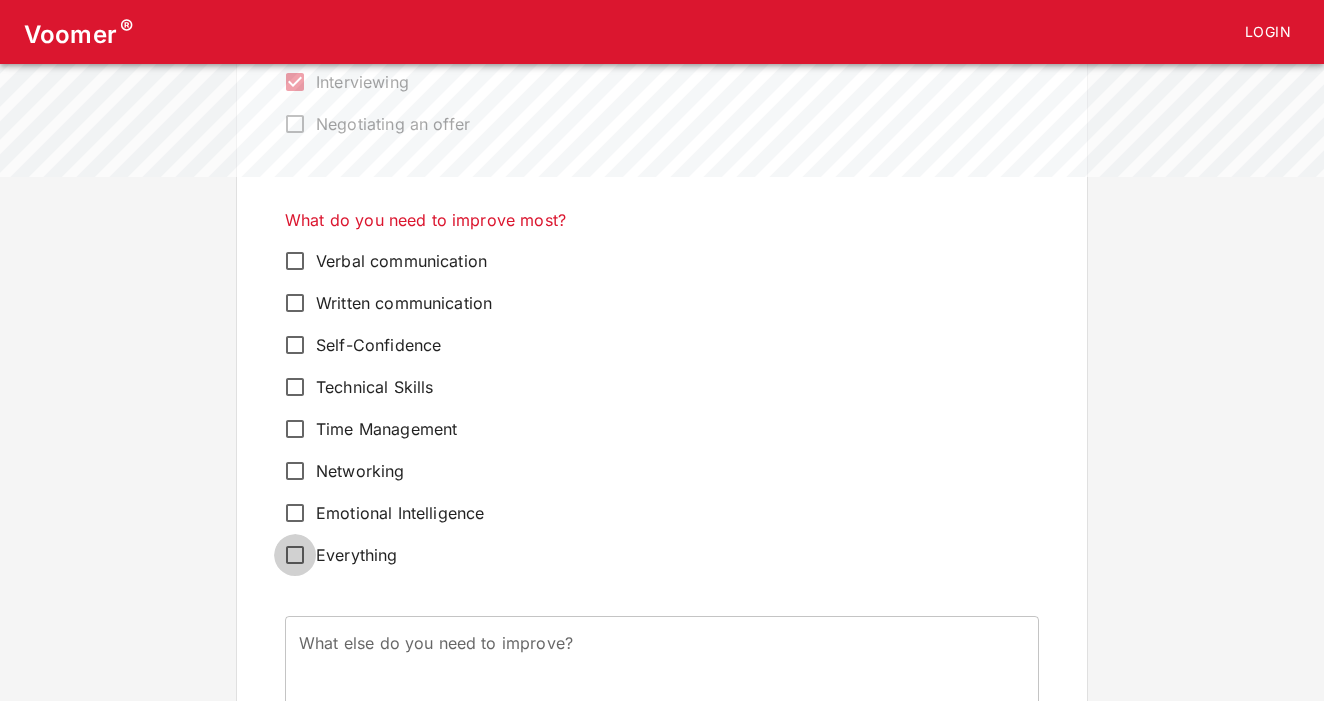 click on "Everything" at bounding box center [295, 261] 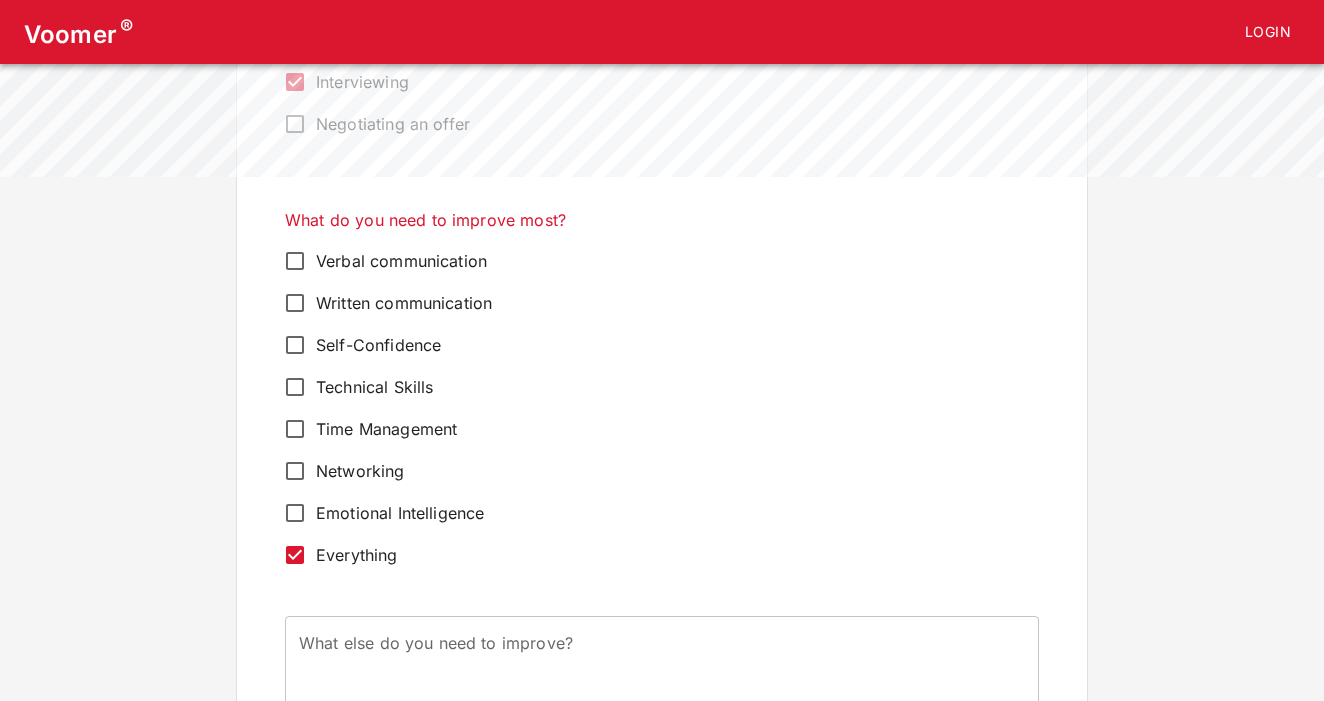 scroll, scrollTop: 734, scrollLeft: 0, axis: vertical 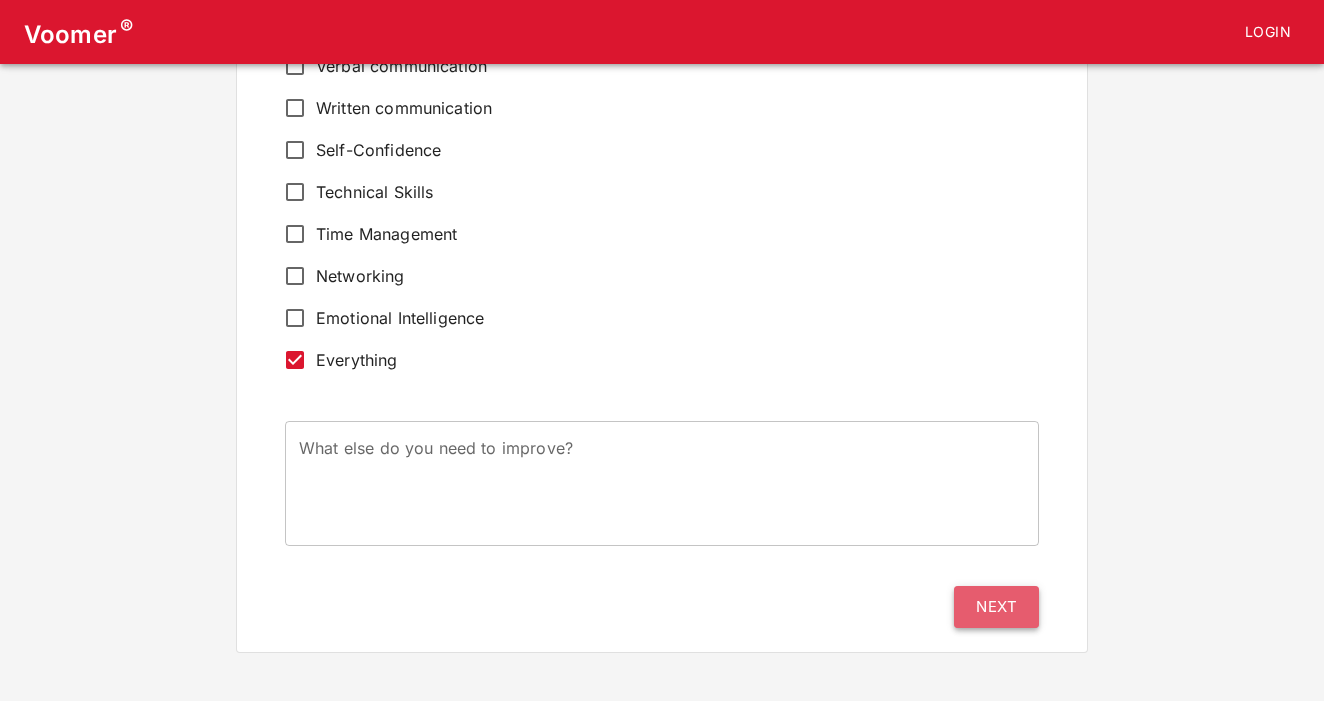 click on "Next" at bounding box center (996, 607) 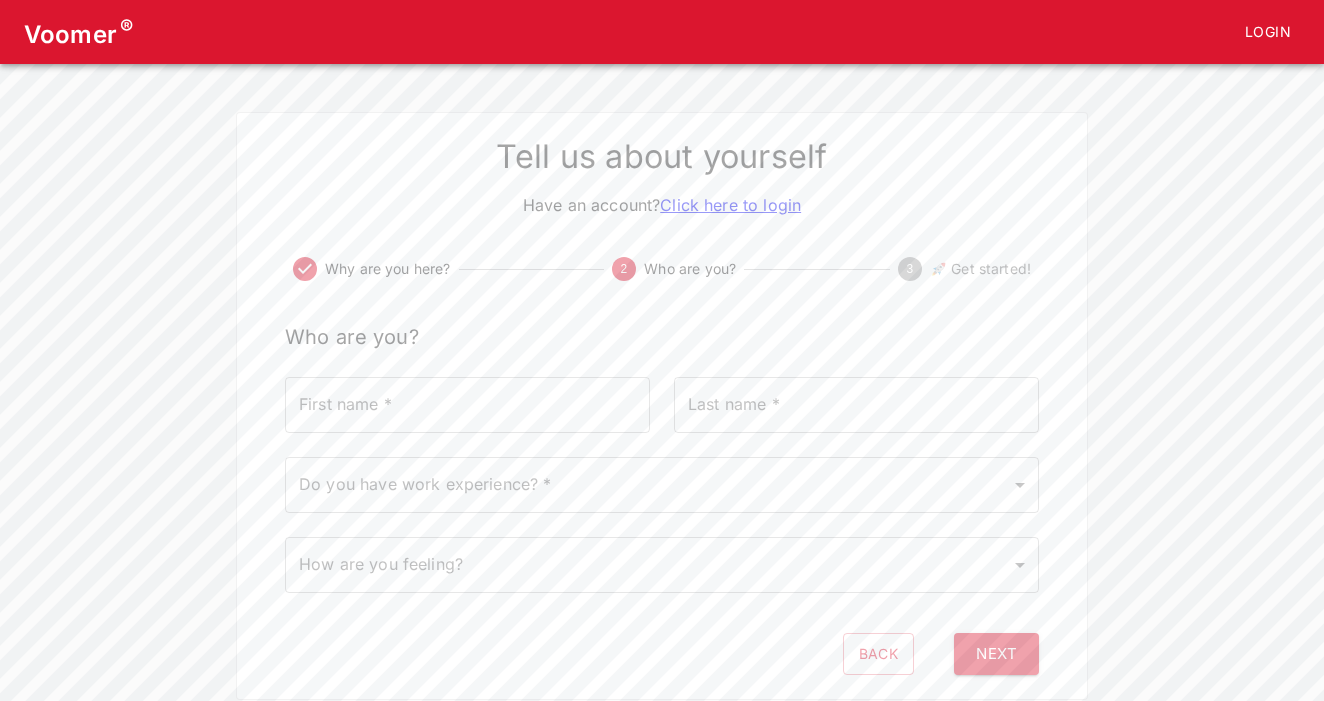 click on "First name *" at bounding box center [467, 405] 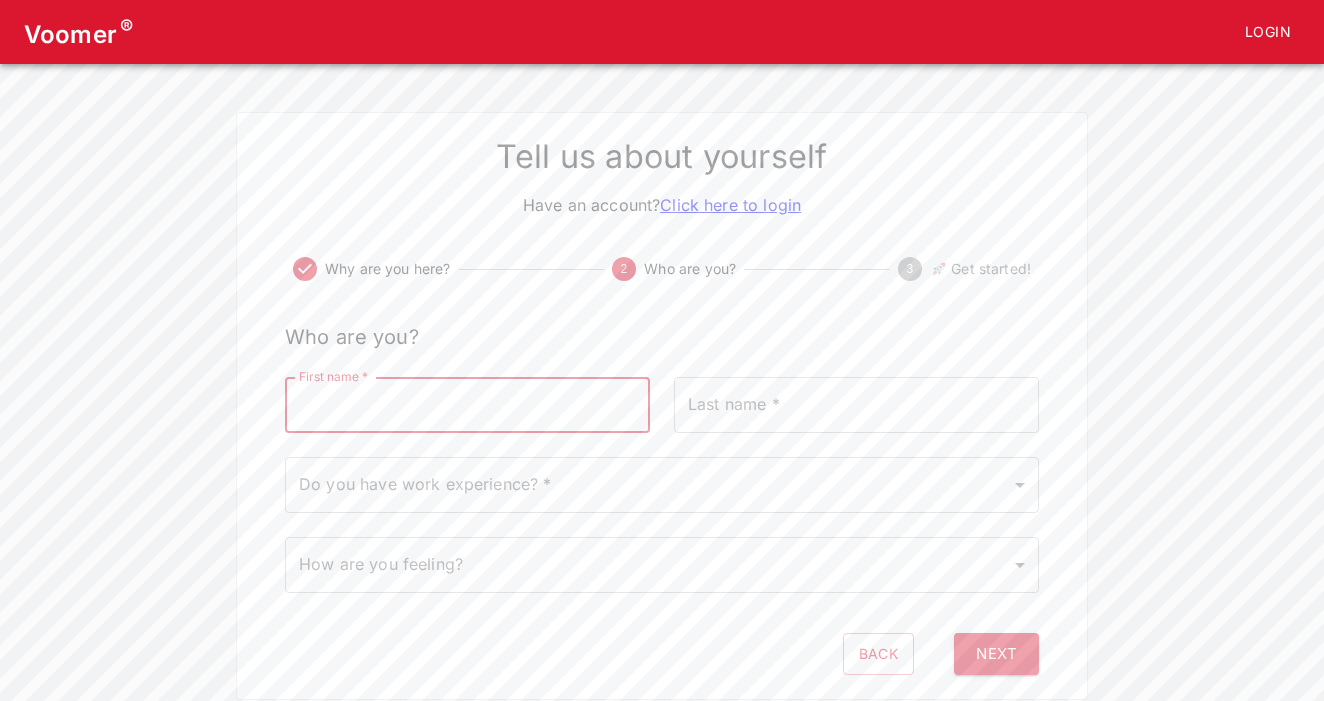 type on "[FIRST]" 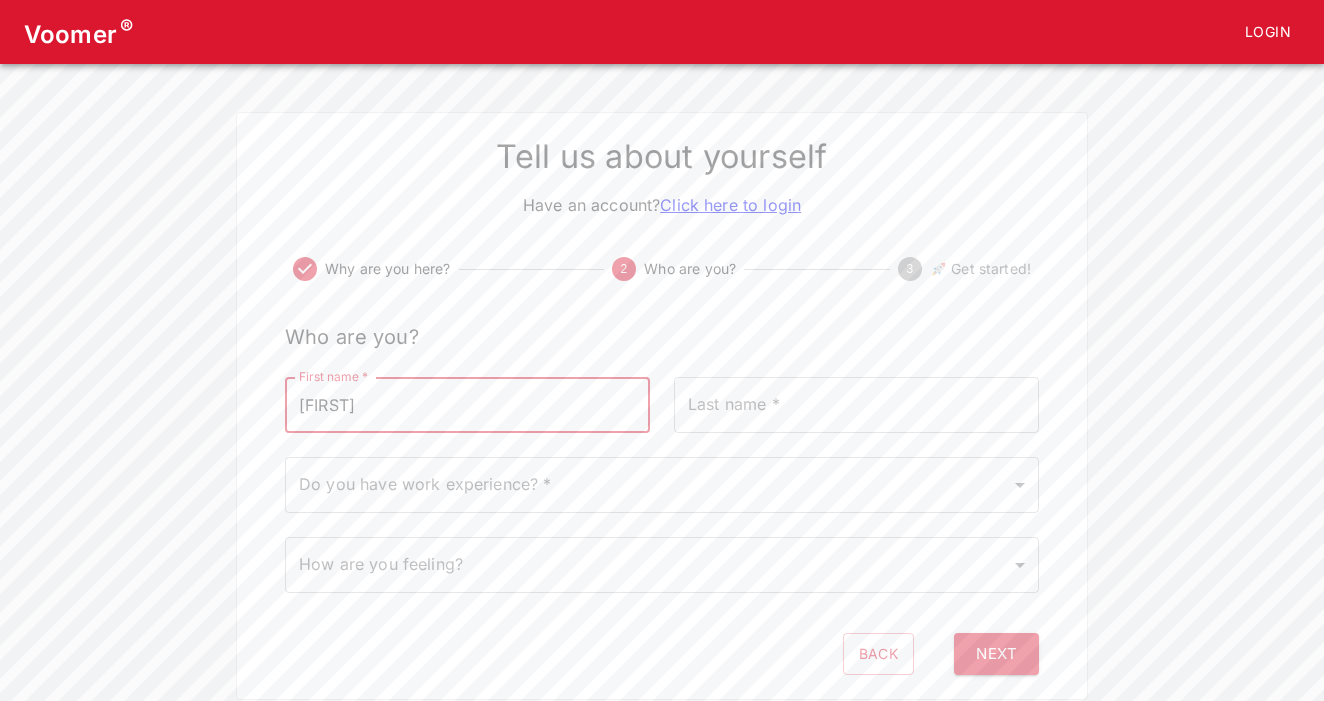 type on "[LAST]" 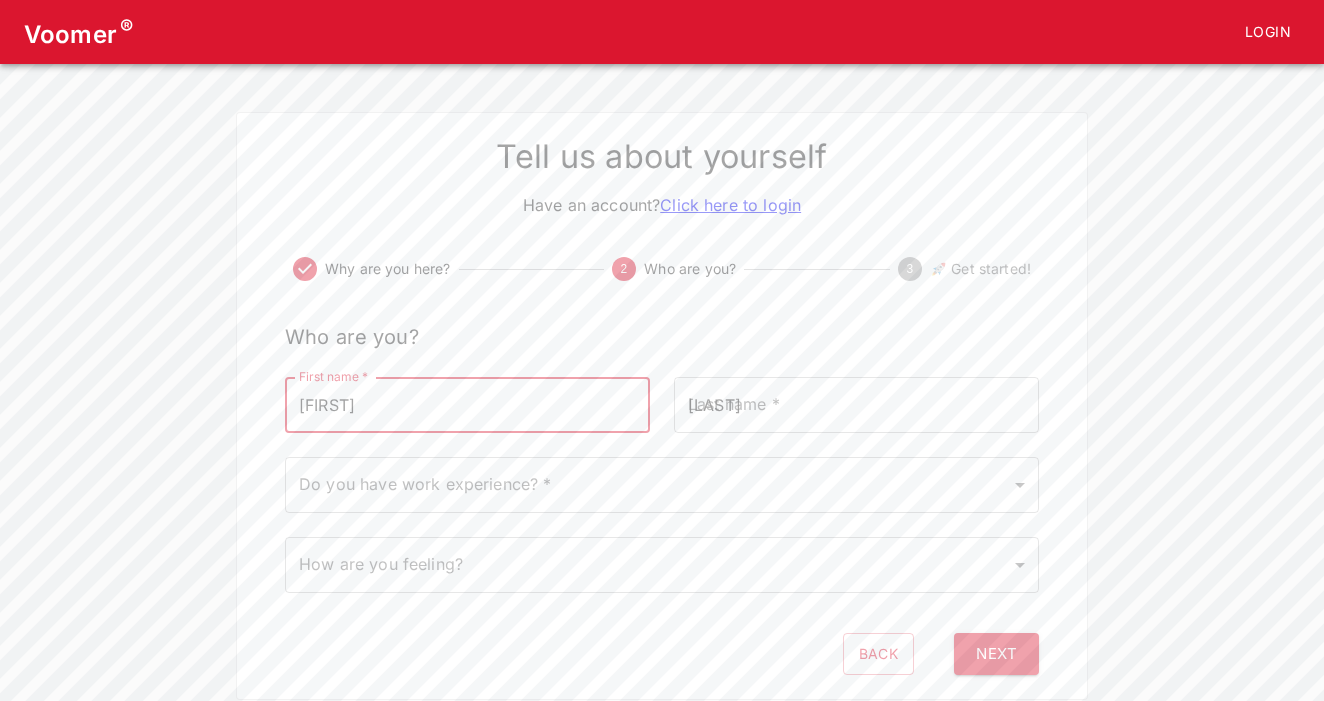 type 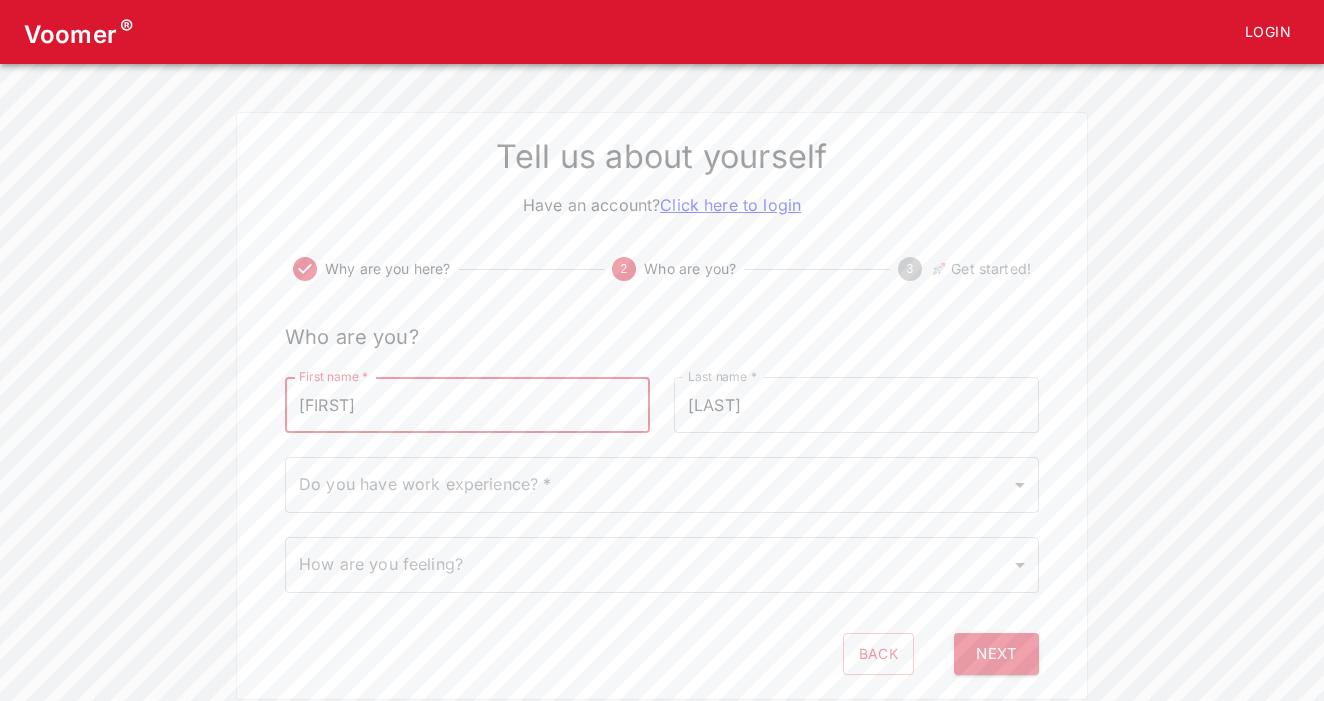click on "[ORG] Login Tell us about yourself Have an account?  Click here to login Why are you here? 2 Who are you? 3 🚀 Get started! Who are you? First name * Satinder First name * Last name * Hawkins Last name * Do you have work experience? * ​ Do you have work experience? * How are you feeling? ​ How are you feeling? Back Next" at bounding box center (662, 350) 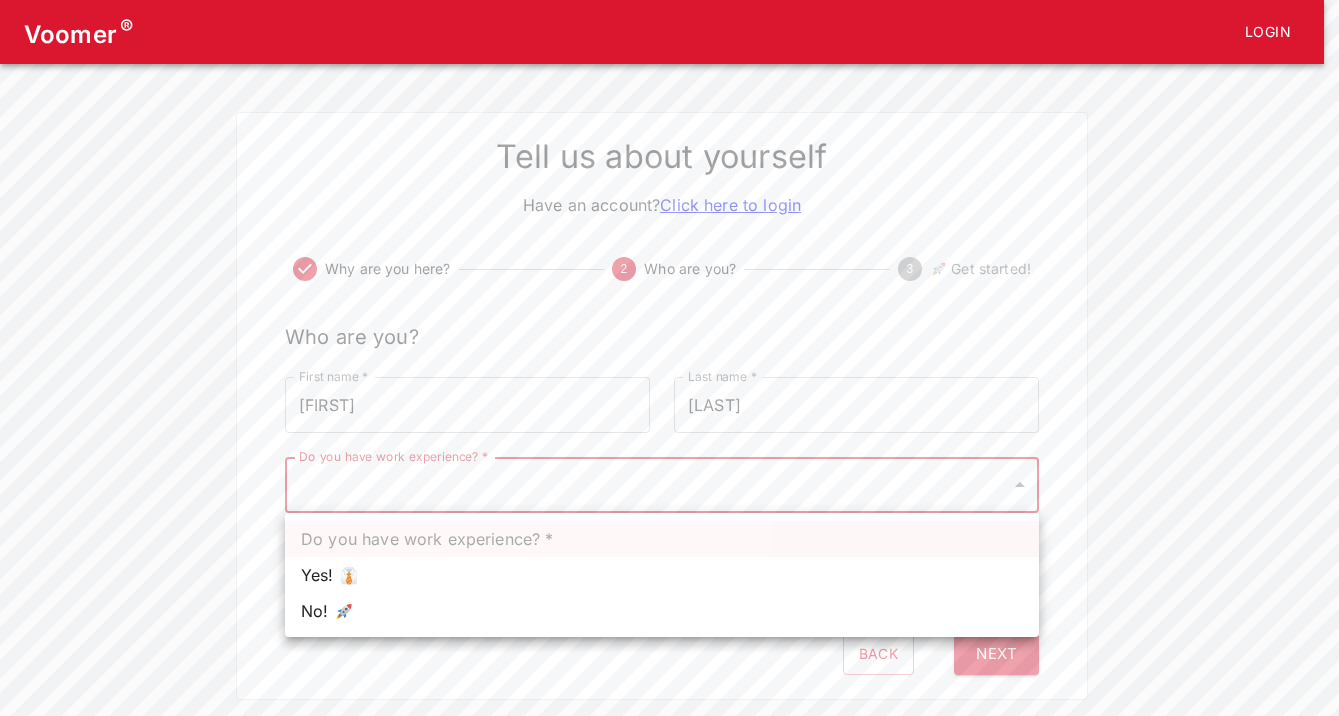 click on "Yes! 👔" at bounding box center (662, 575) 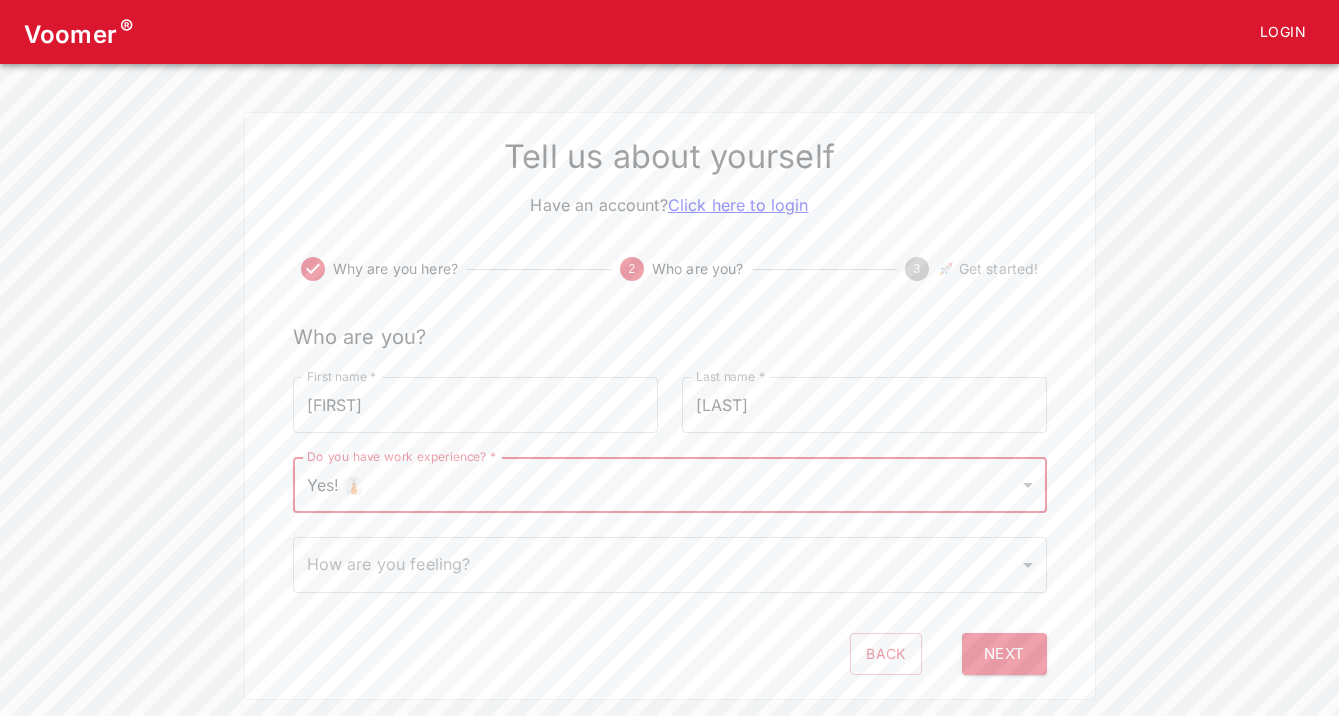 click on "[ORG] Login Tell us about yourself Have an account?  Click here to login Why are you here? 2 Who are you? 3 🚀 Get started! Who are you? First name * Satinder First name * Last name * Hawkins Last name * Do you have work experience? * Yes! 👔 1 Do you have work experience? * How are you feeling? ​ How are you feeling? Back Next" at bounding box center [669, 350] 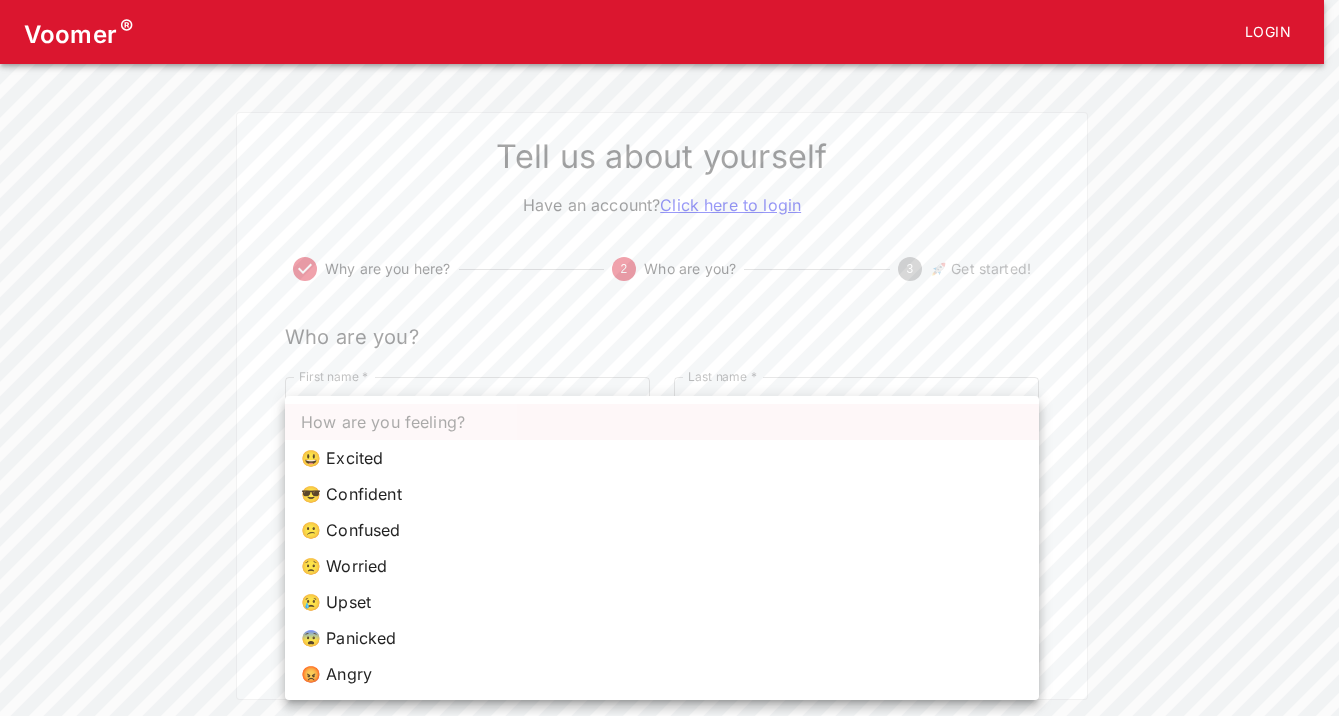 click on "😎 Confident" at bounding box center (662, 494) 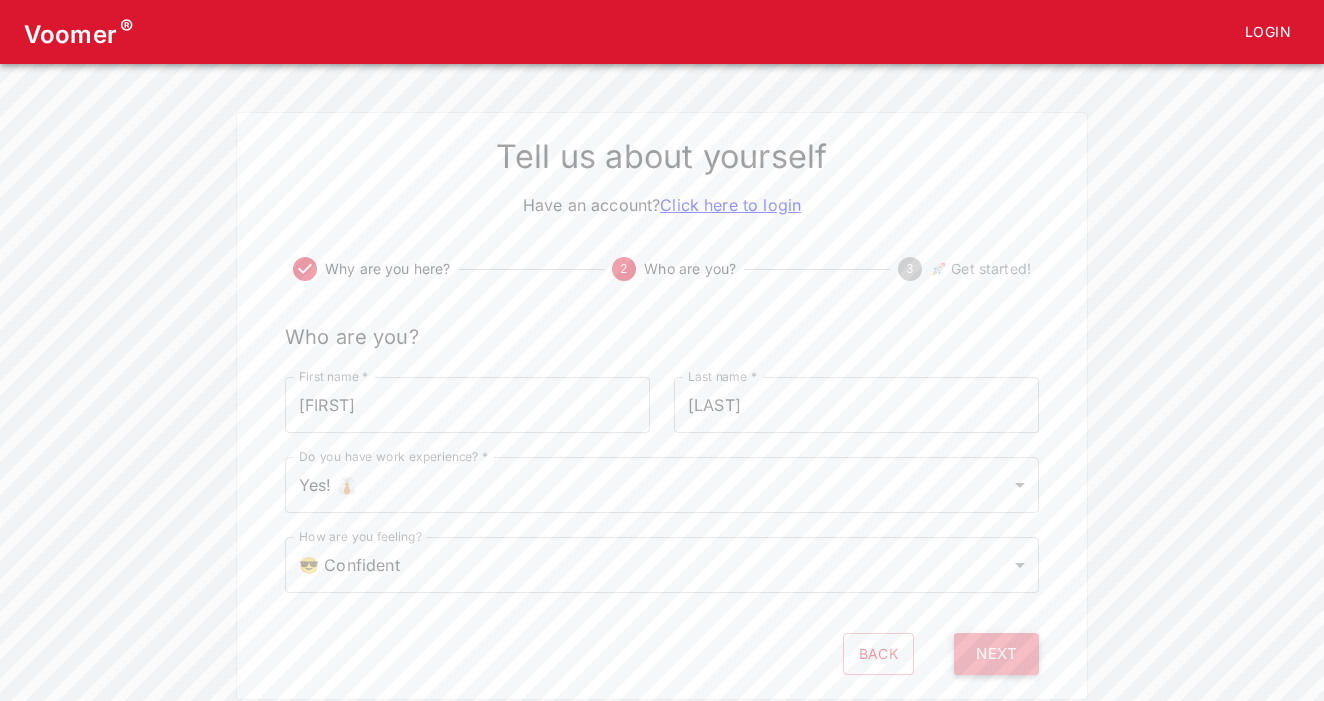 click on "Next" at bounding box center (996, 654) 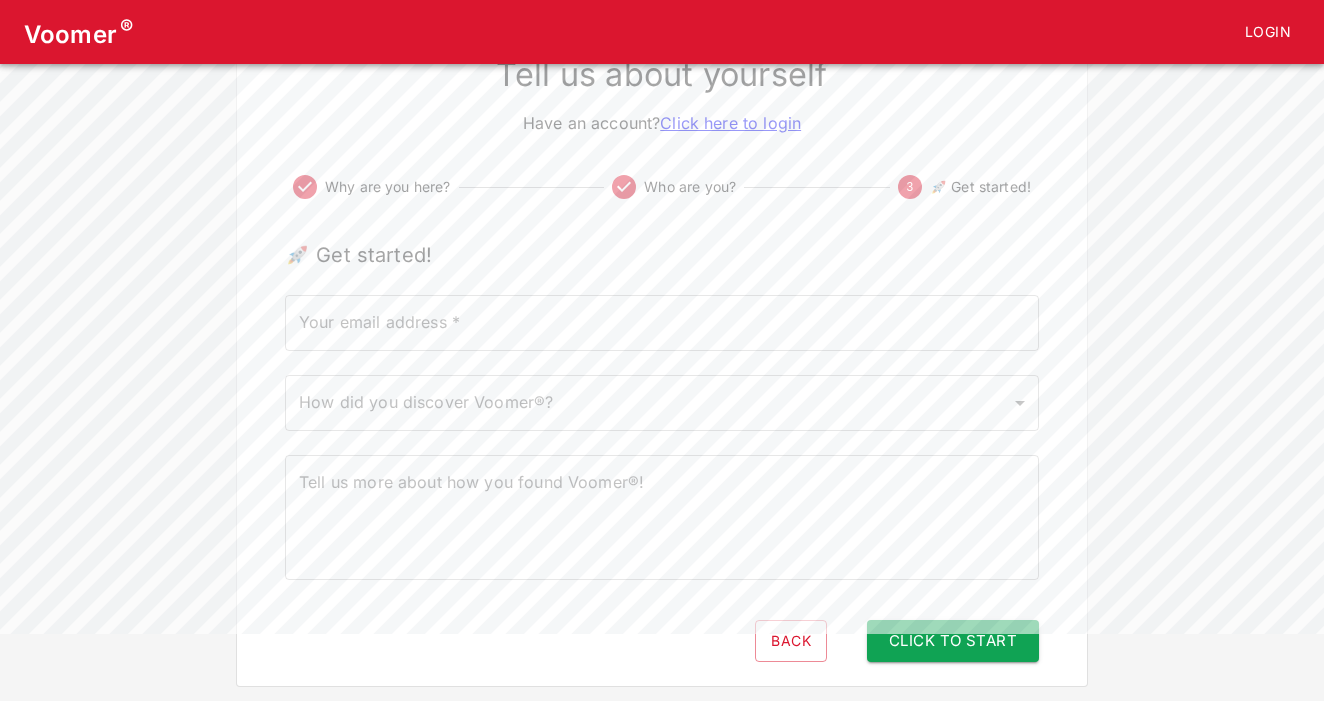 scroll, scrollTop: 90, scrollLeft: 0, axis: vertical 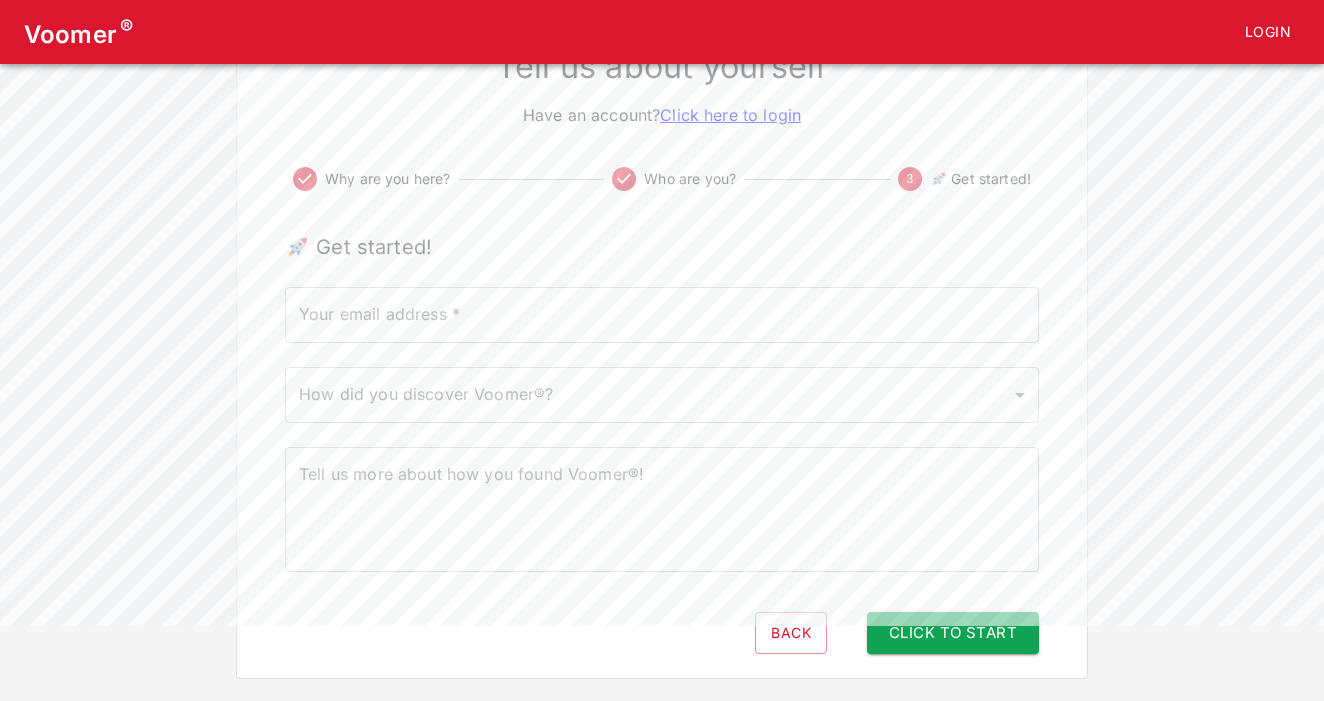 click on "Your email address *" at bounding box center [662, 315] 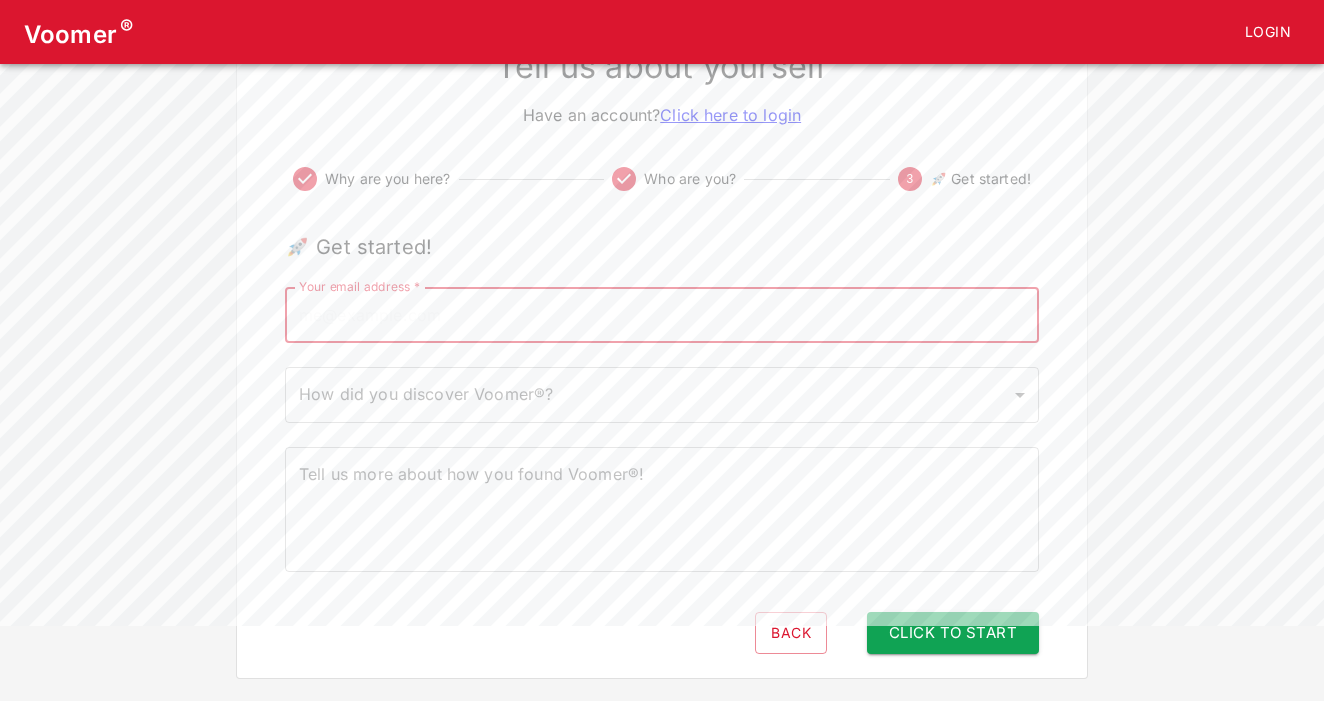 type on "[EMAIL]" 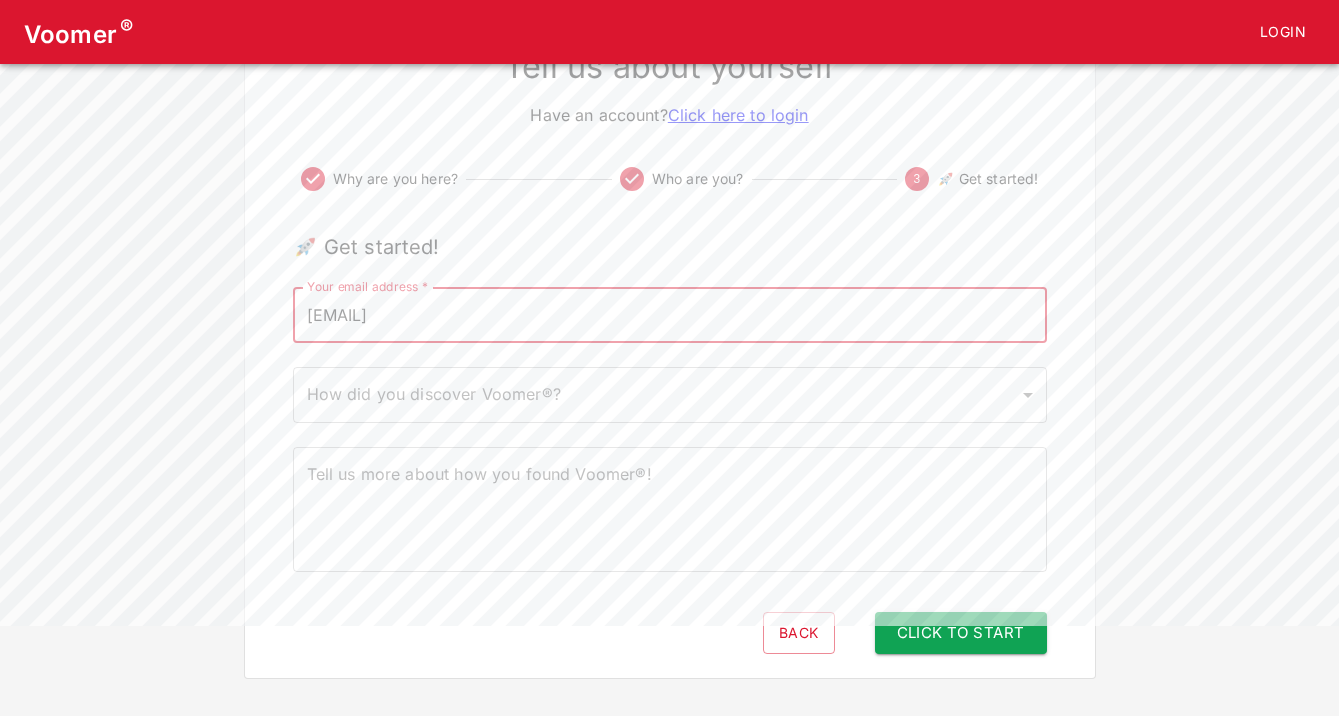 click on "[ORG] Login Tell us about yourself Have an account?  Click here to login Why are you here? Who are you? 3 🚀 Get started! 🚀 Get started! Your email address * sbhawkins@example.com Your email address * How did you discover ? ​ How did you discover ? Tell us more about how you found ! x Tell us more about how you found ! Back Click to Start" at bounding box center [669, 294] 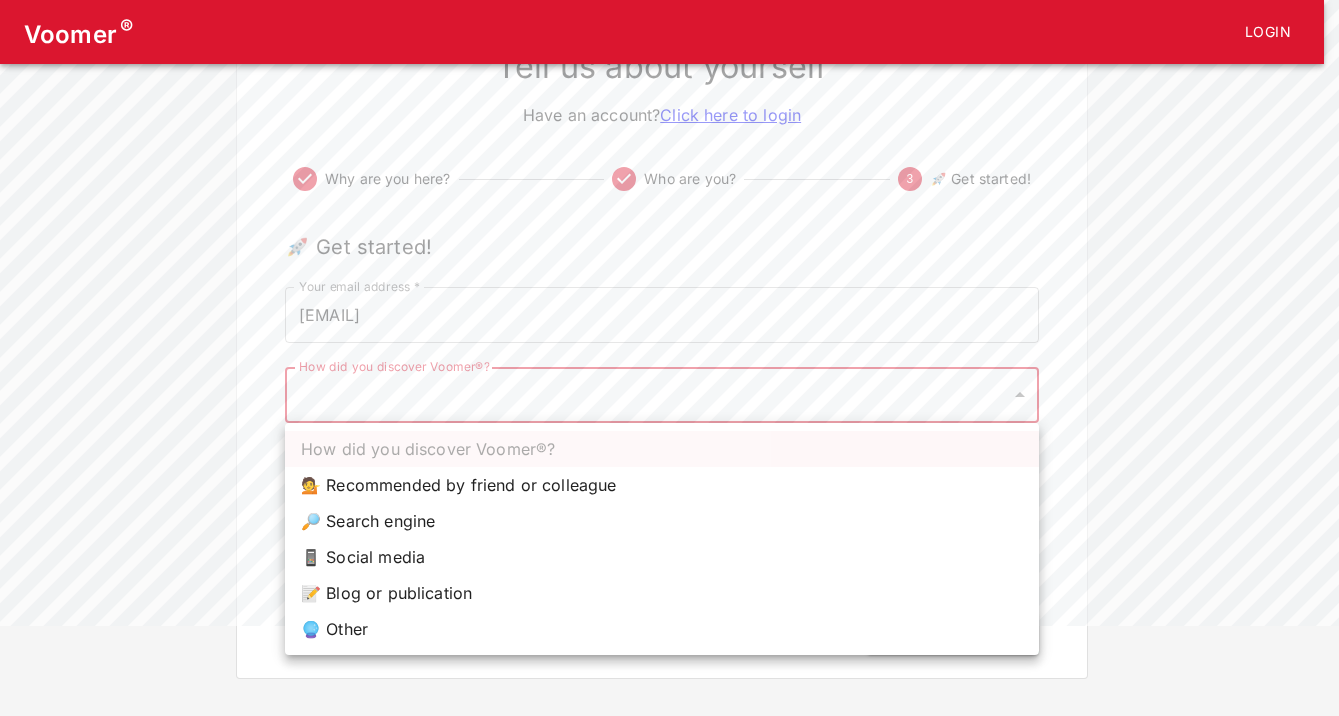 click on "🔮 Other" at bounding box center (662, 629) 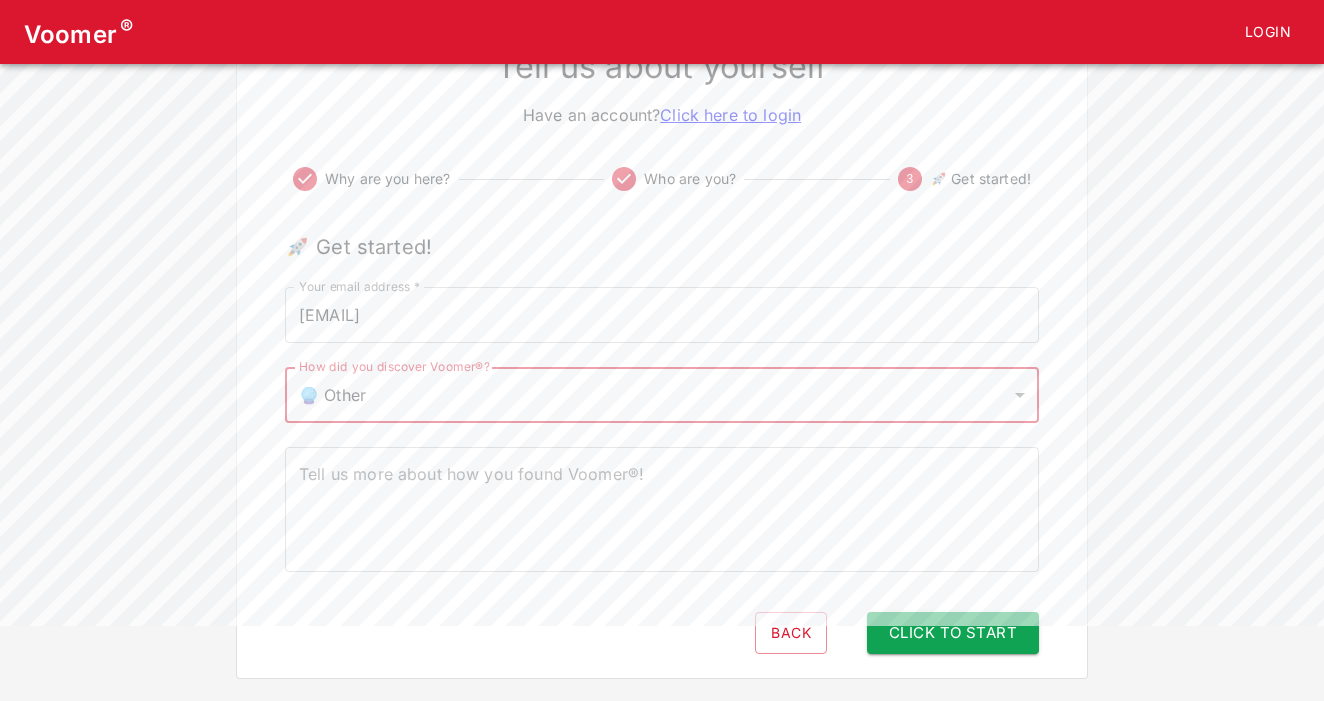 click on "Tell us more about how you found Voomer®!" at bounding box center [662, 510] 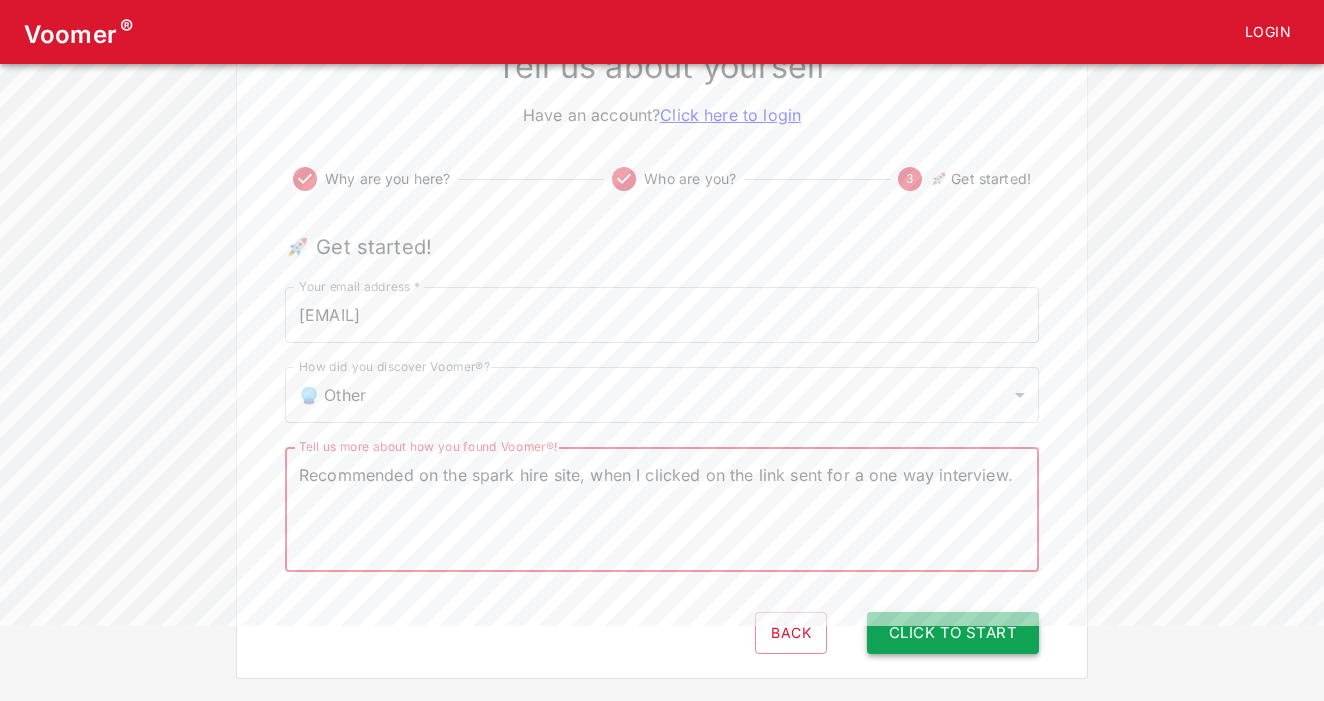 type on "Recommended on the spark hire site, when I clicked on the link sent for a one way interview." 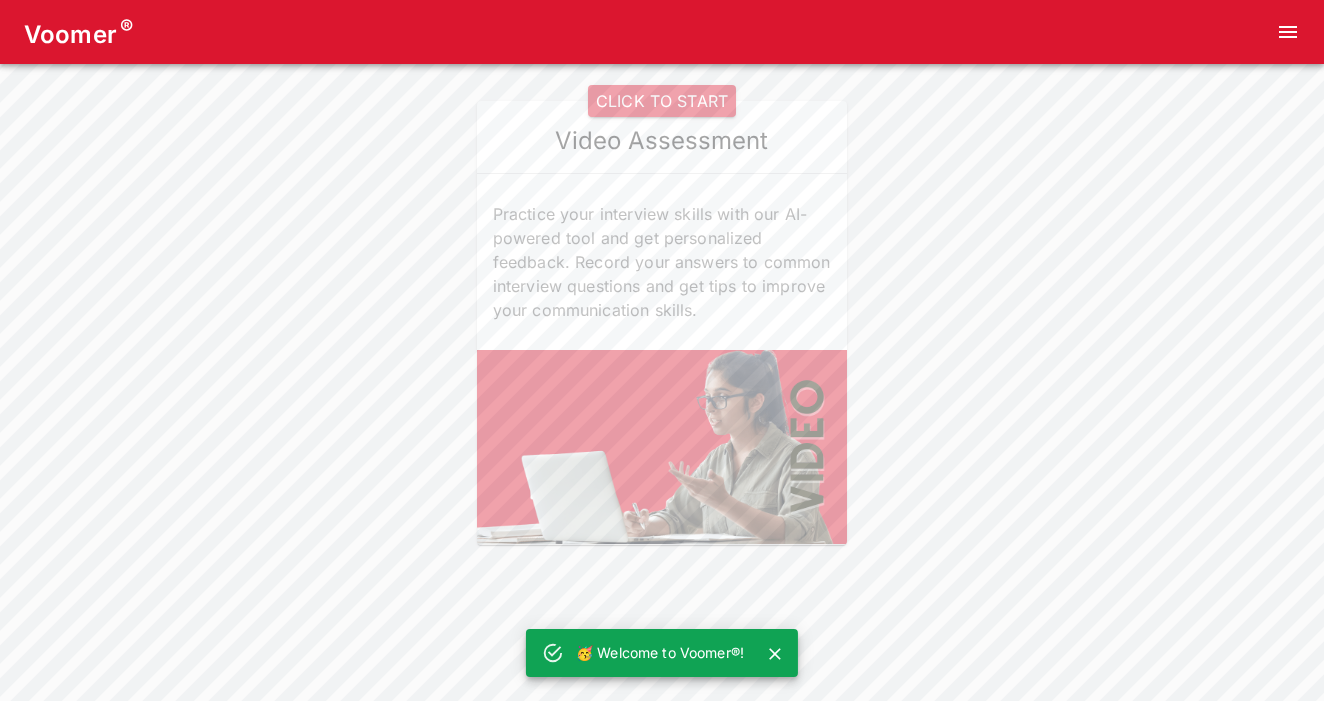 scroll, scrollTop: 0, scrollLeft: 0, axis: both 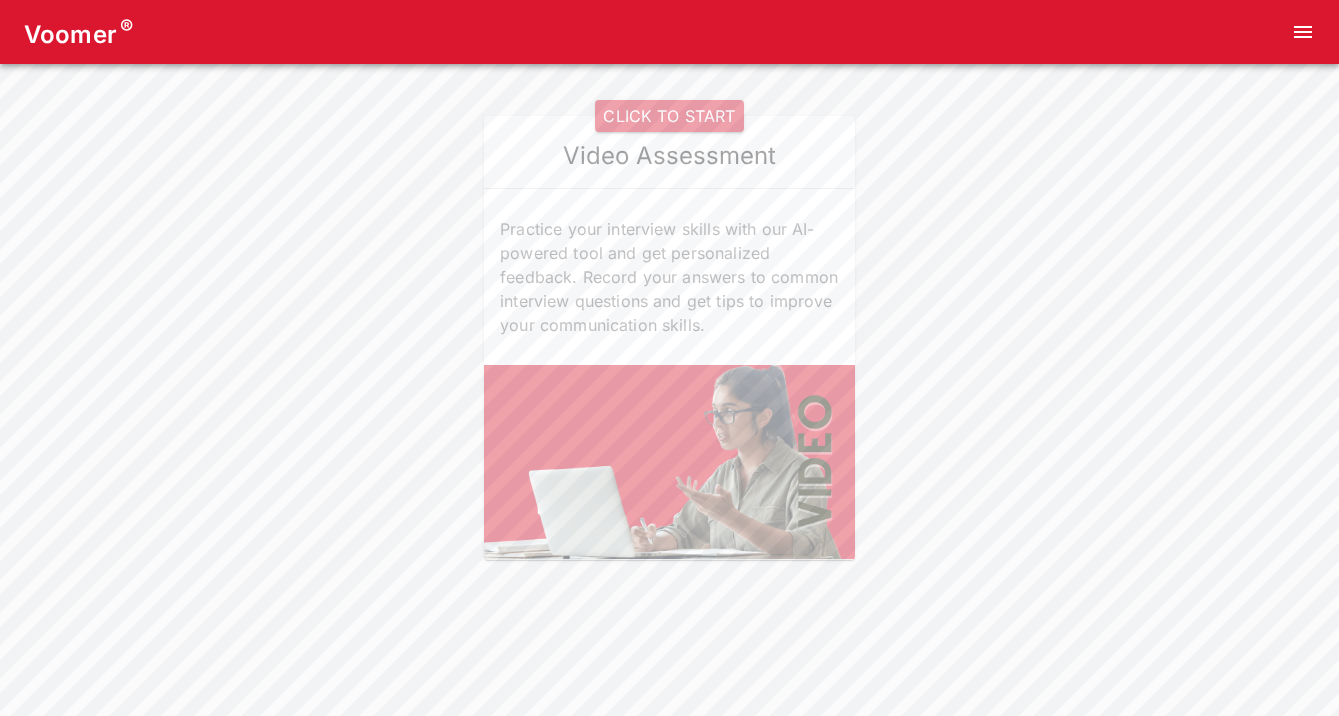 click on "CLICK TO START" at bounding box center [669, 116] 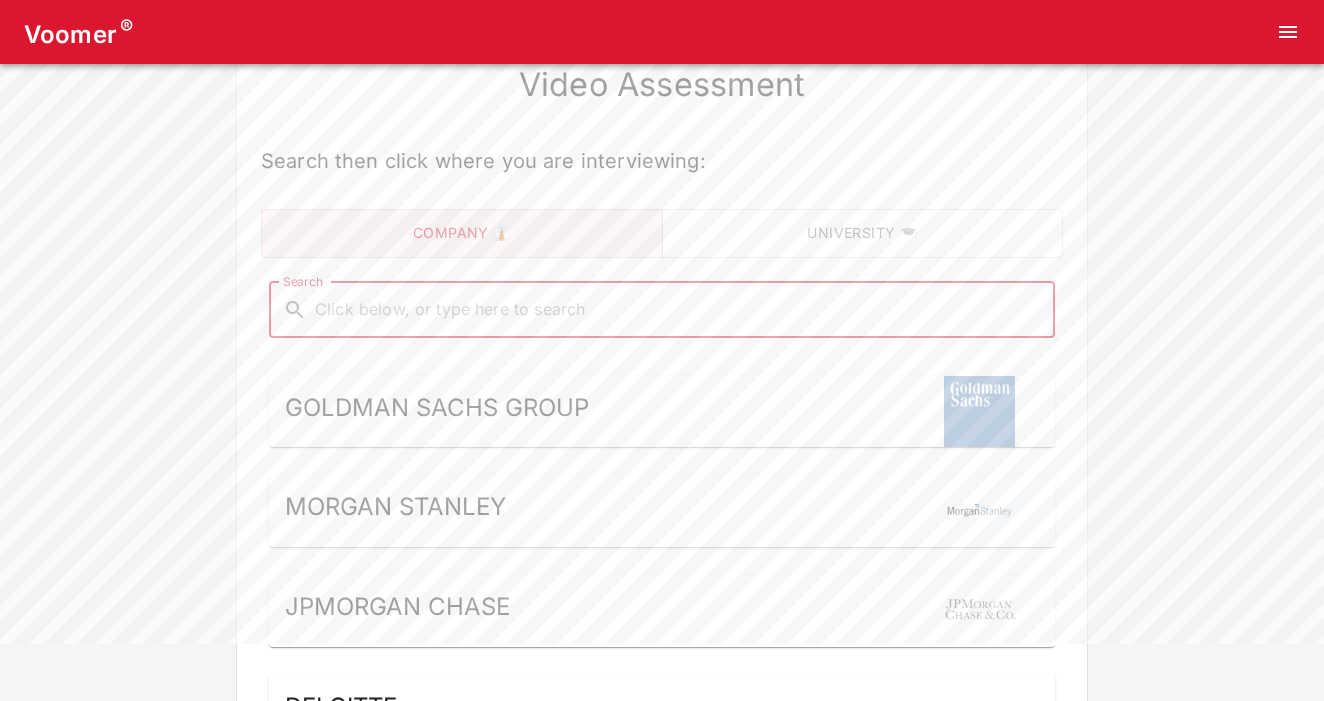 scroll, scrollTop: 73, scrollLeft: 0, axis: vertical 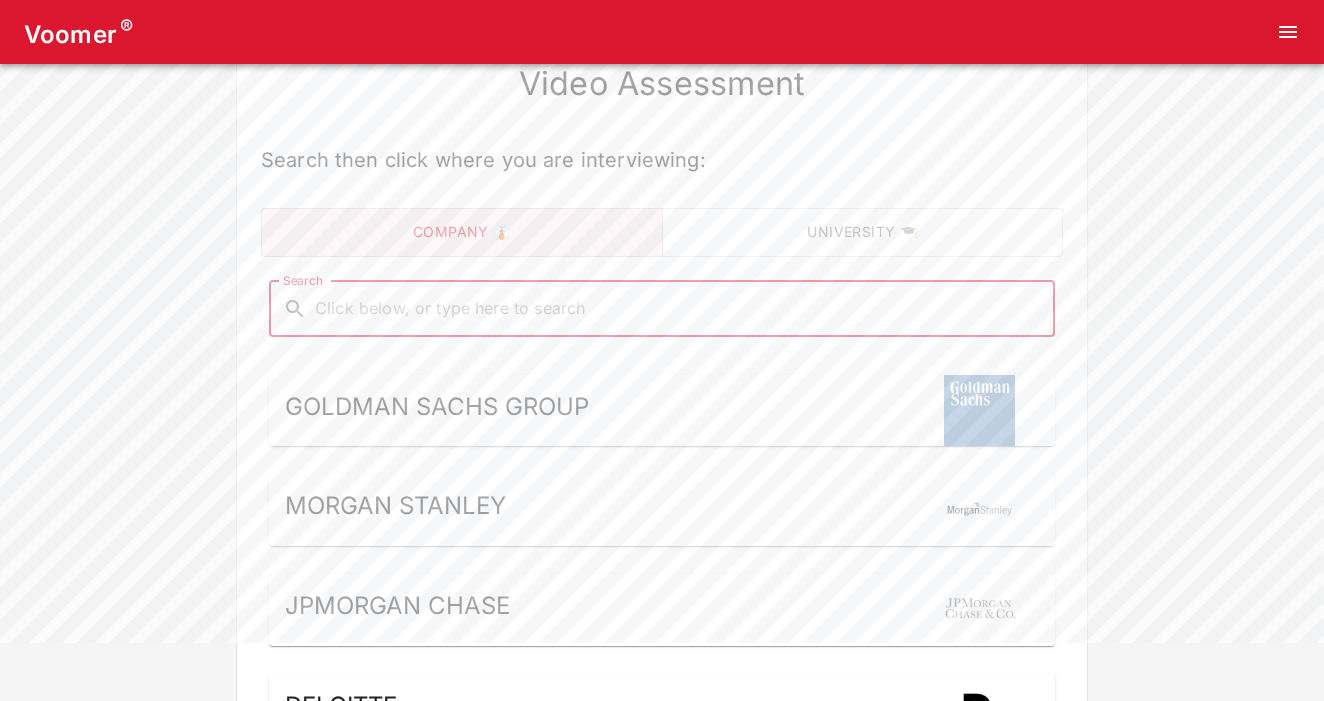 click on "Search" at bounding box center [678, 309] 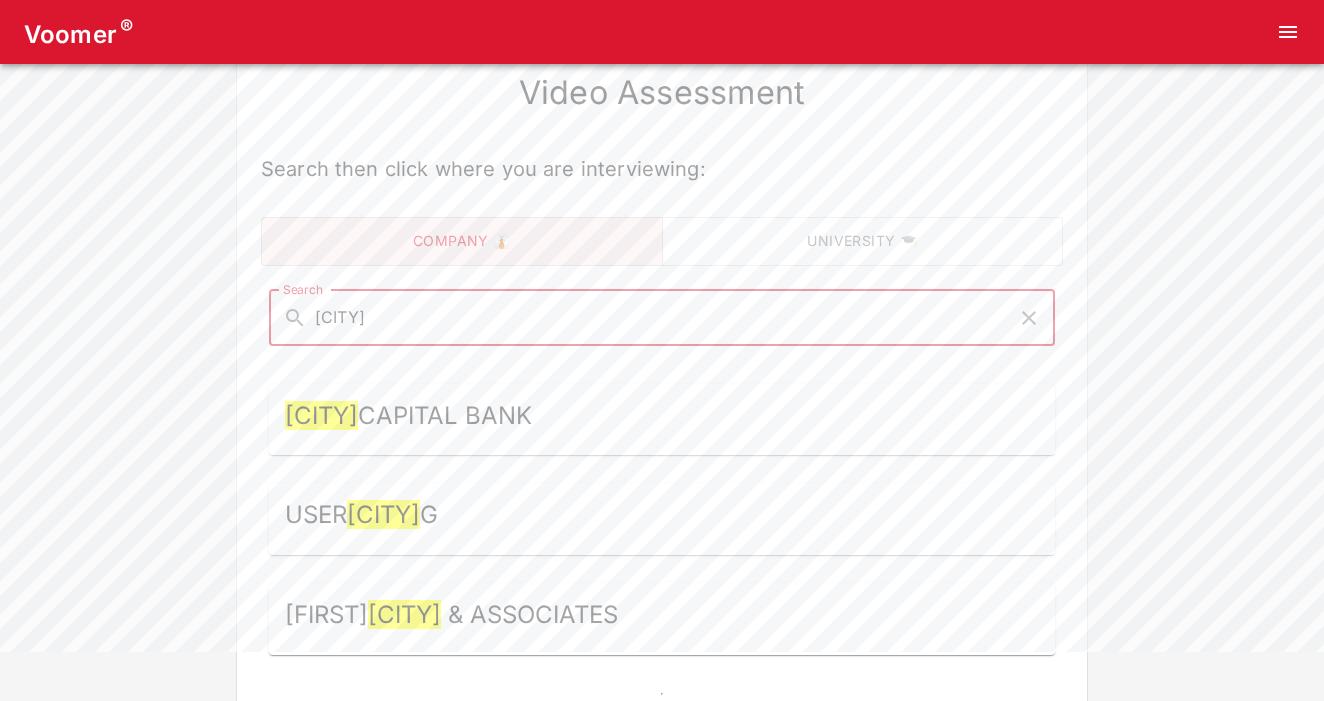 scroll, scrollTop: 0, scrollLeft: 0, axis: both 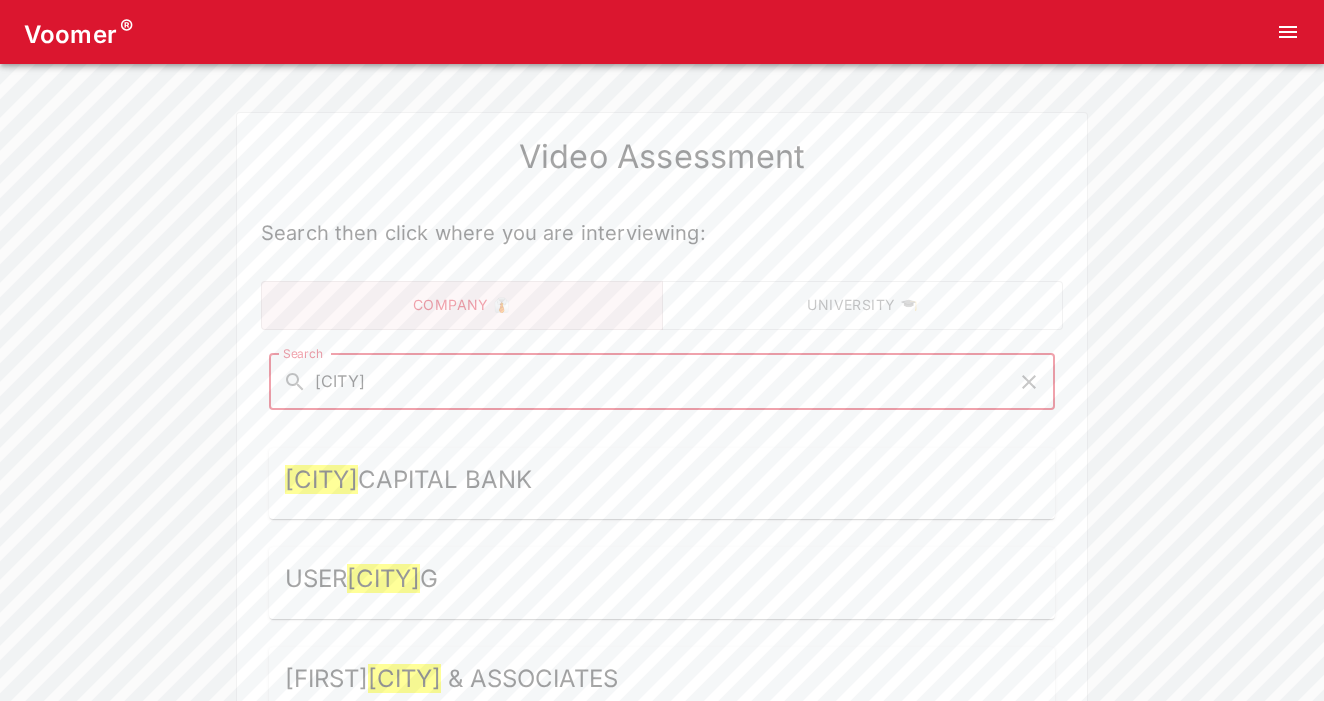 type on "[CITY]" 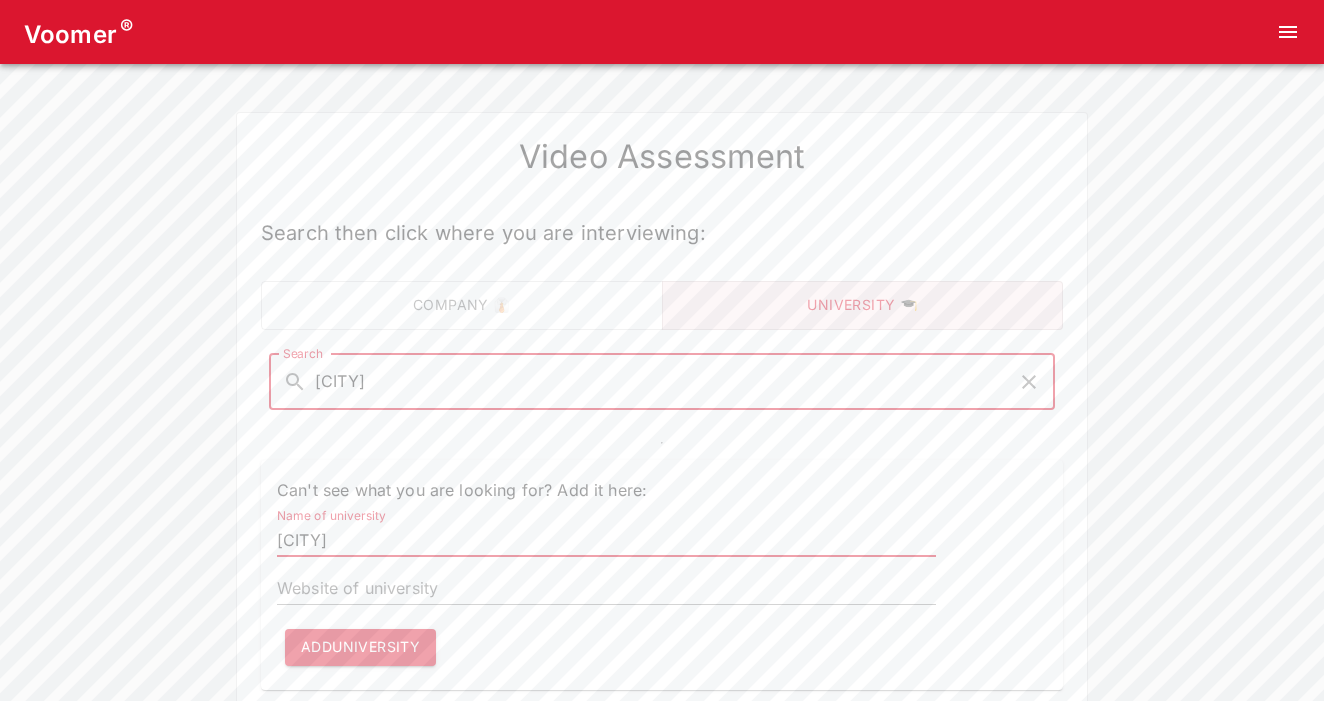 click on "[CITY]" at bounding box center [606, 541] 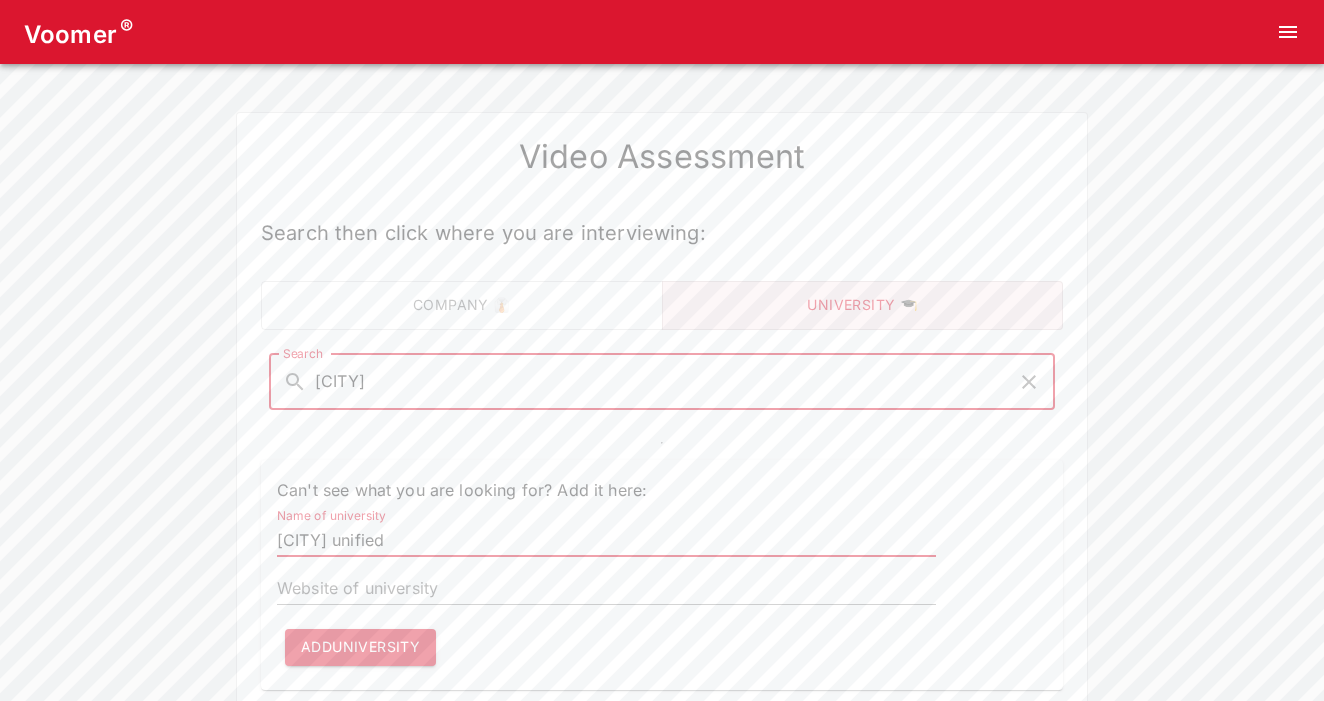 type on "[CITY] unified" 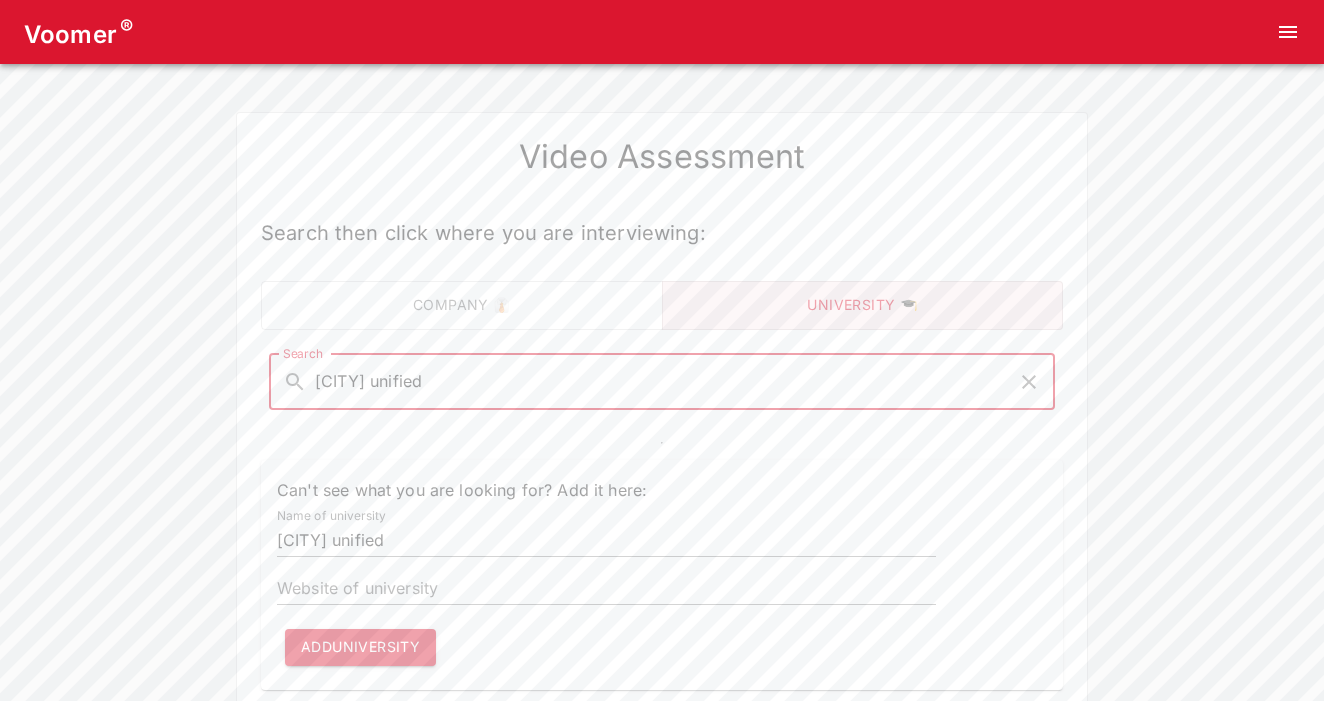 scroll, scrollTop: 0, scrollLeft: 1, axis: horizontal 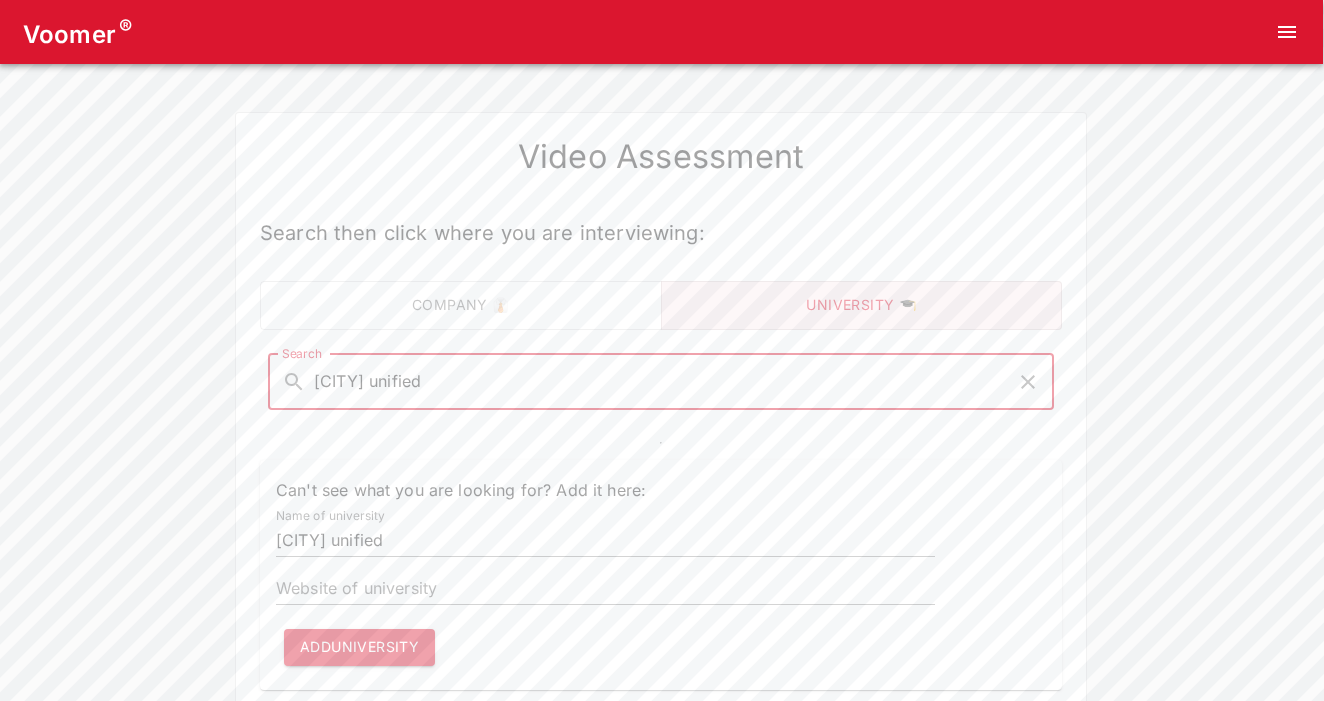 type on "[CITY] unified" 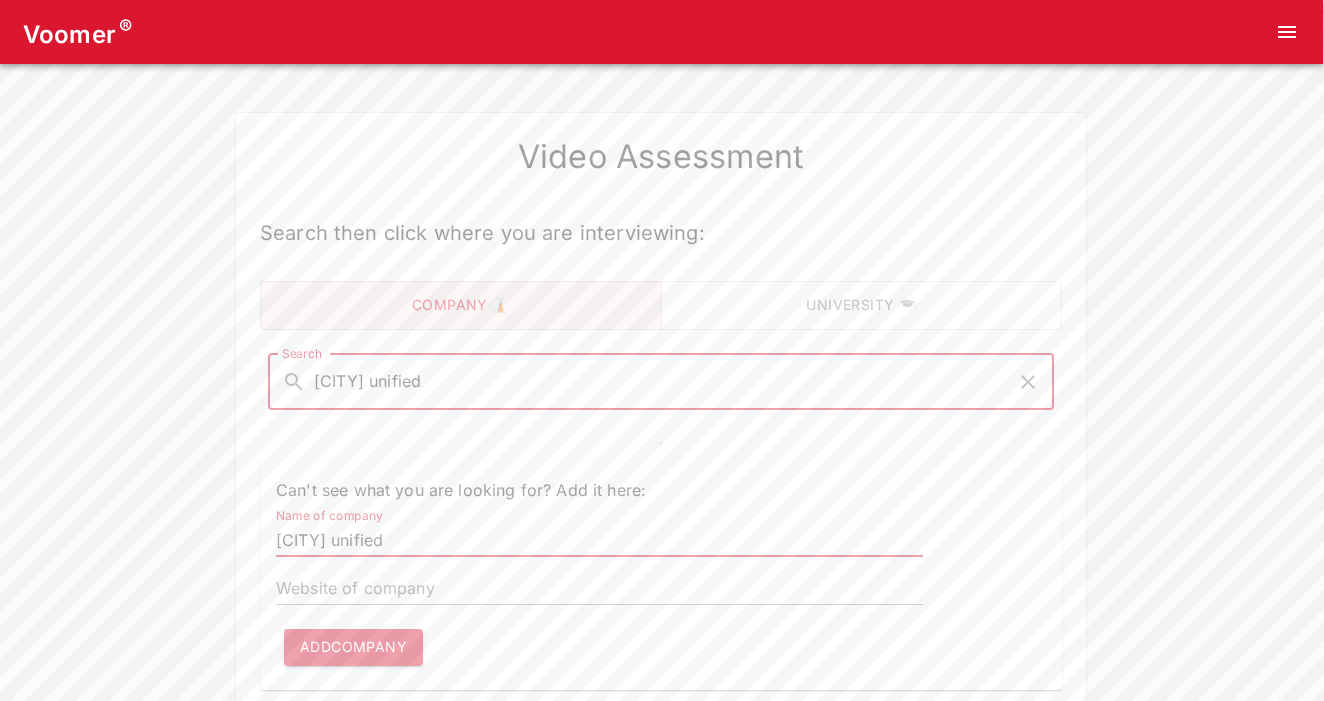 drag, startPoint x: 407, startPoint y: 540, endPoint x: 157, endPoint y: 509, distance: 251.91467 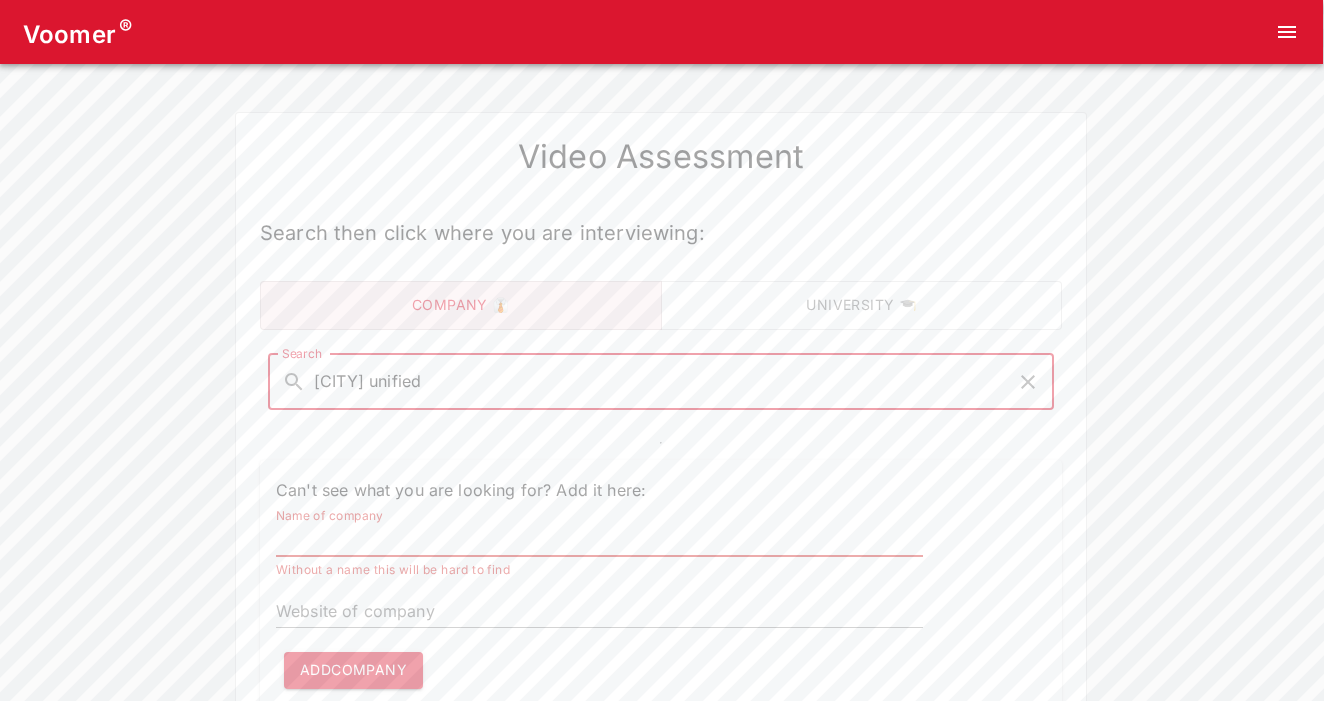 type 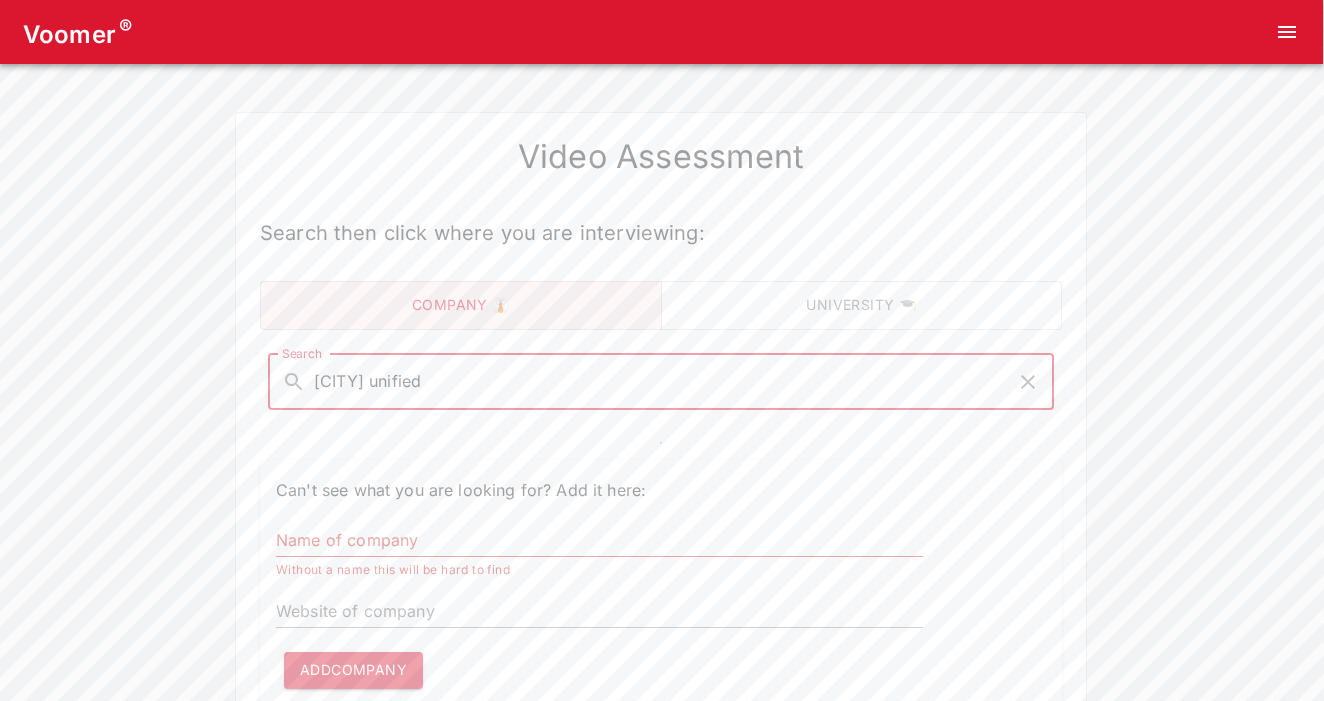 click on "Add  company" at bounding box center (353, 670) 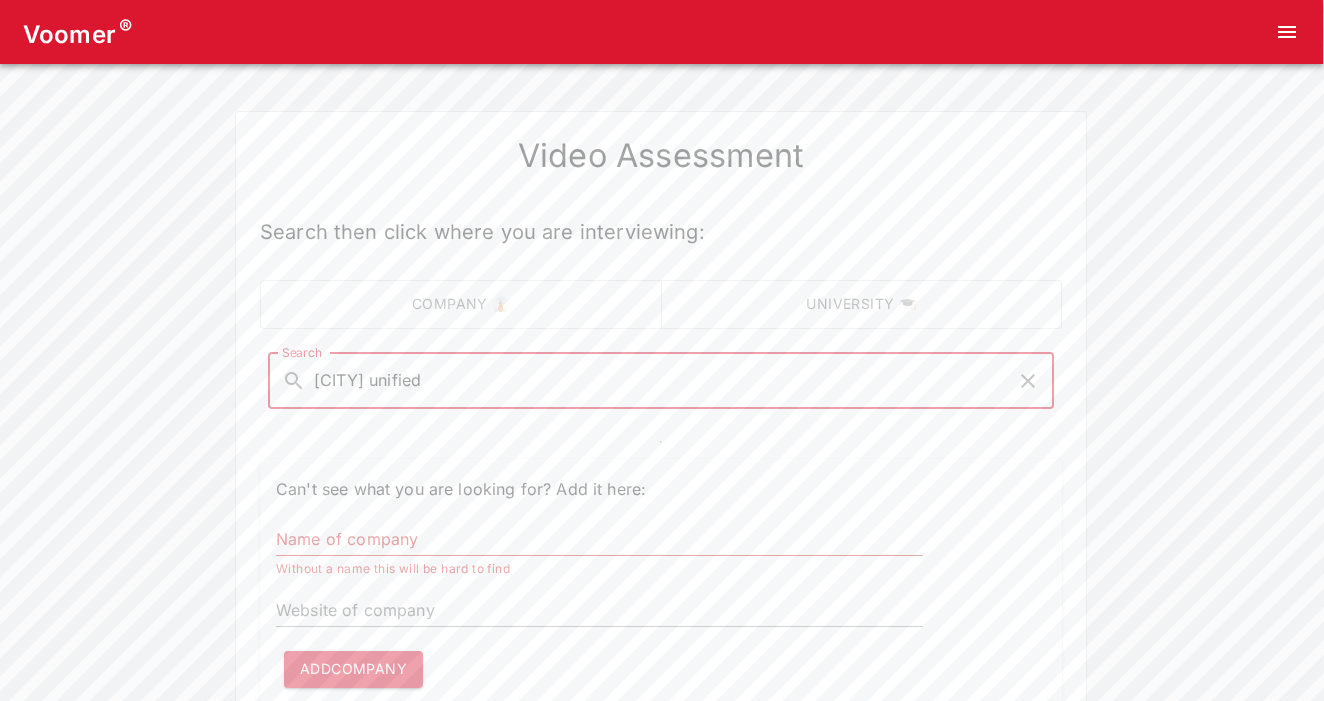 scroll, scrollTop: 0, scrollLeft: 1, axis: horizontal 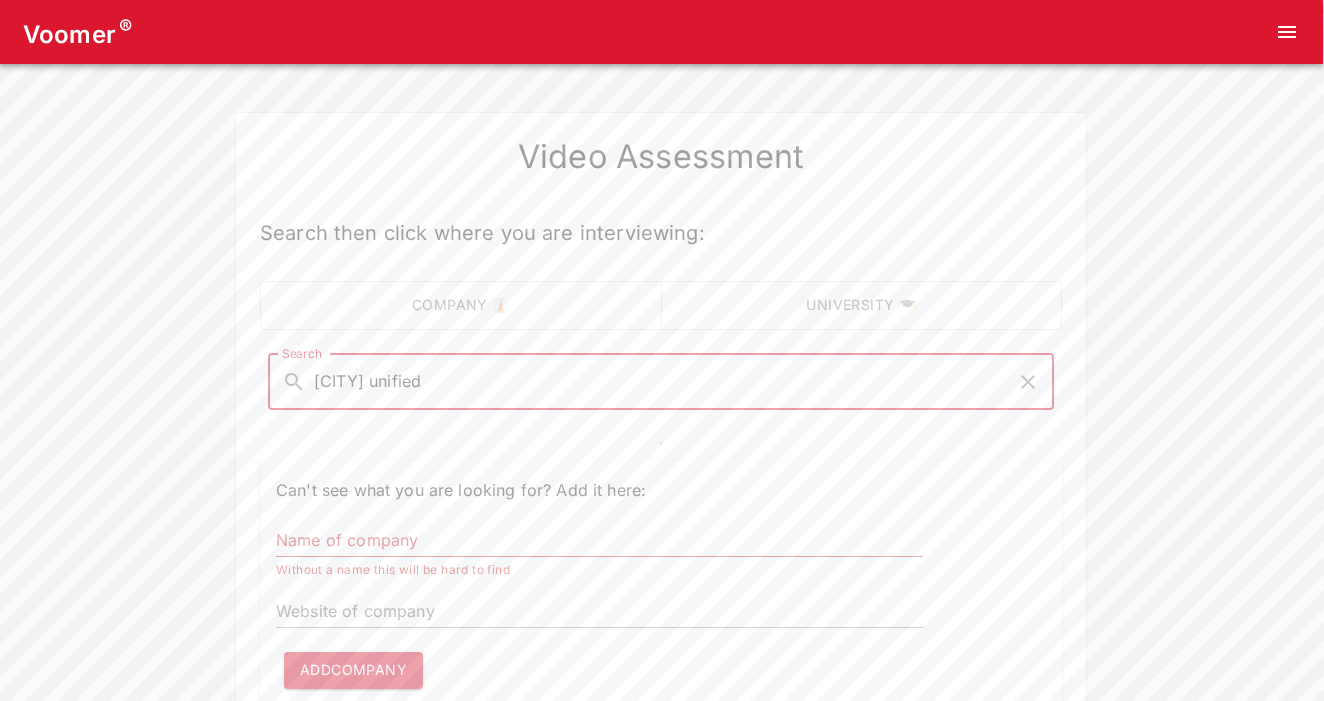click at bounding box center (1028, 382) 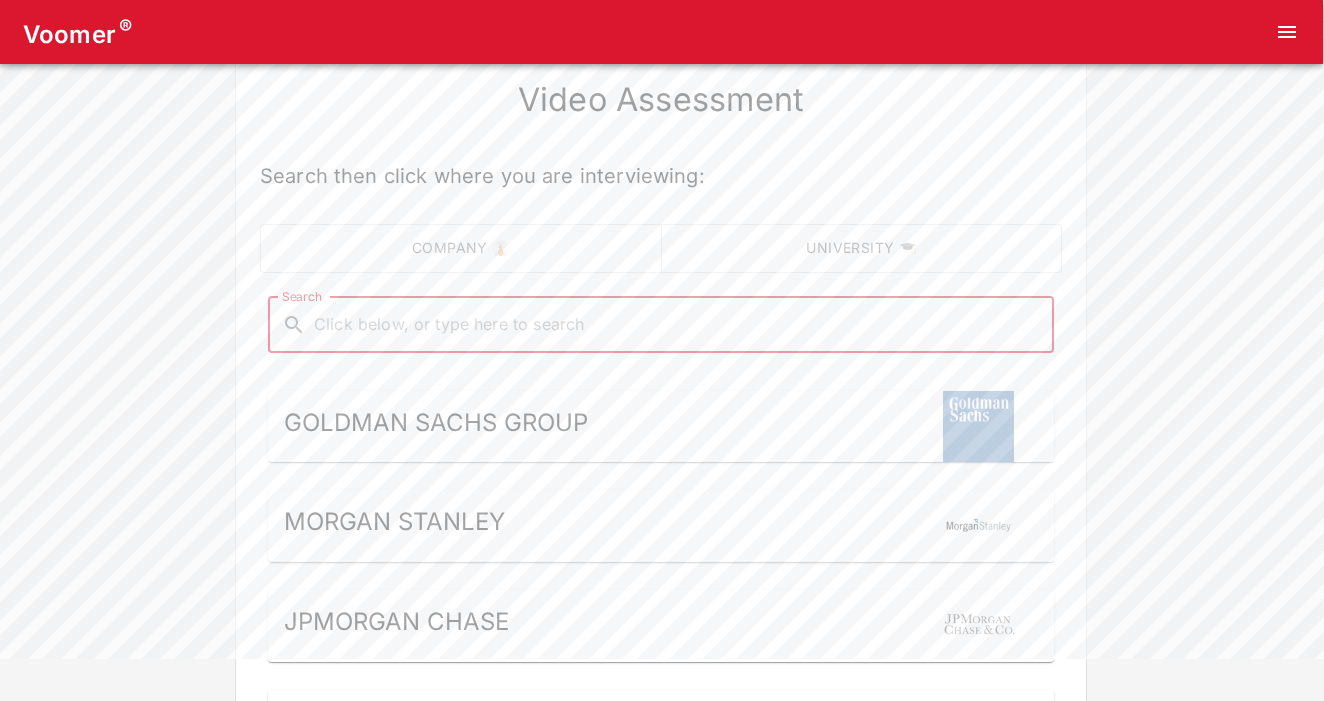 scroll, scrollTop: 0, scrollLeft: 1, axis: horizontal 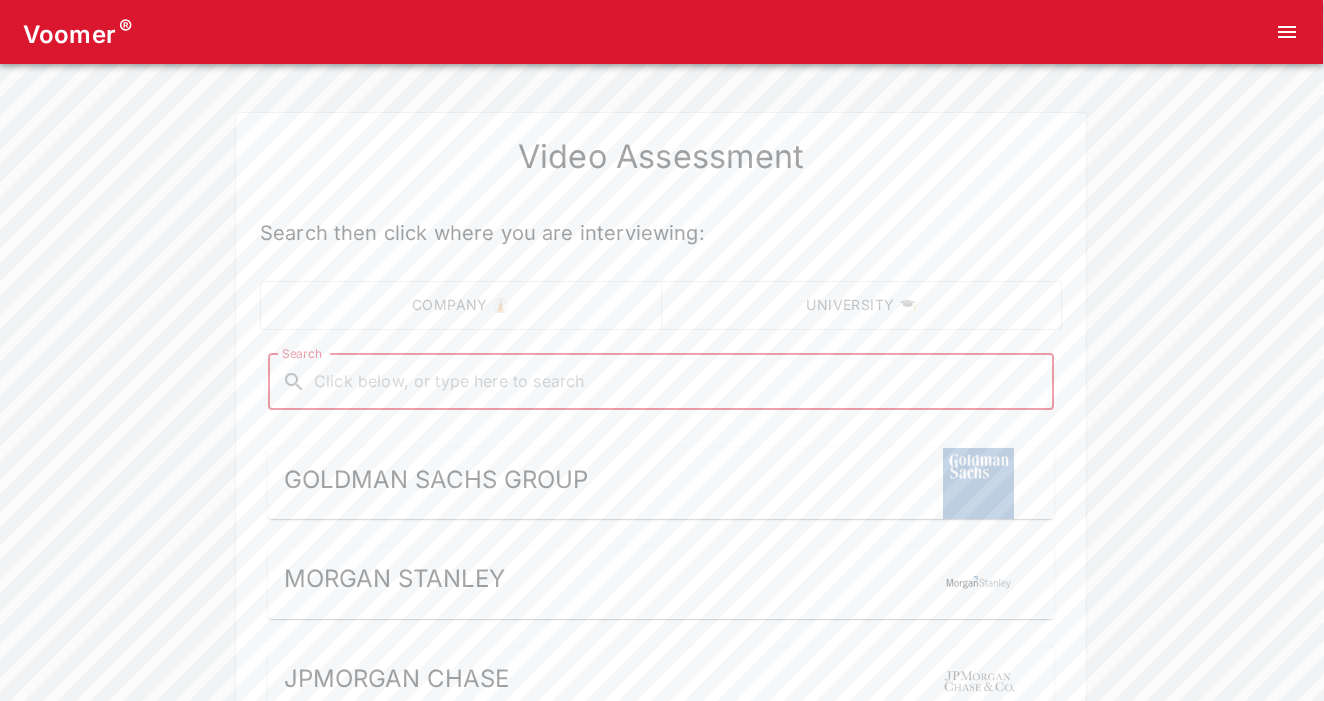 click on "Search" at bounding box center [677, 382] 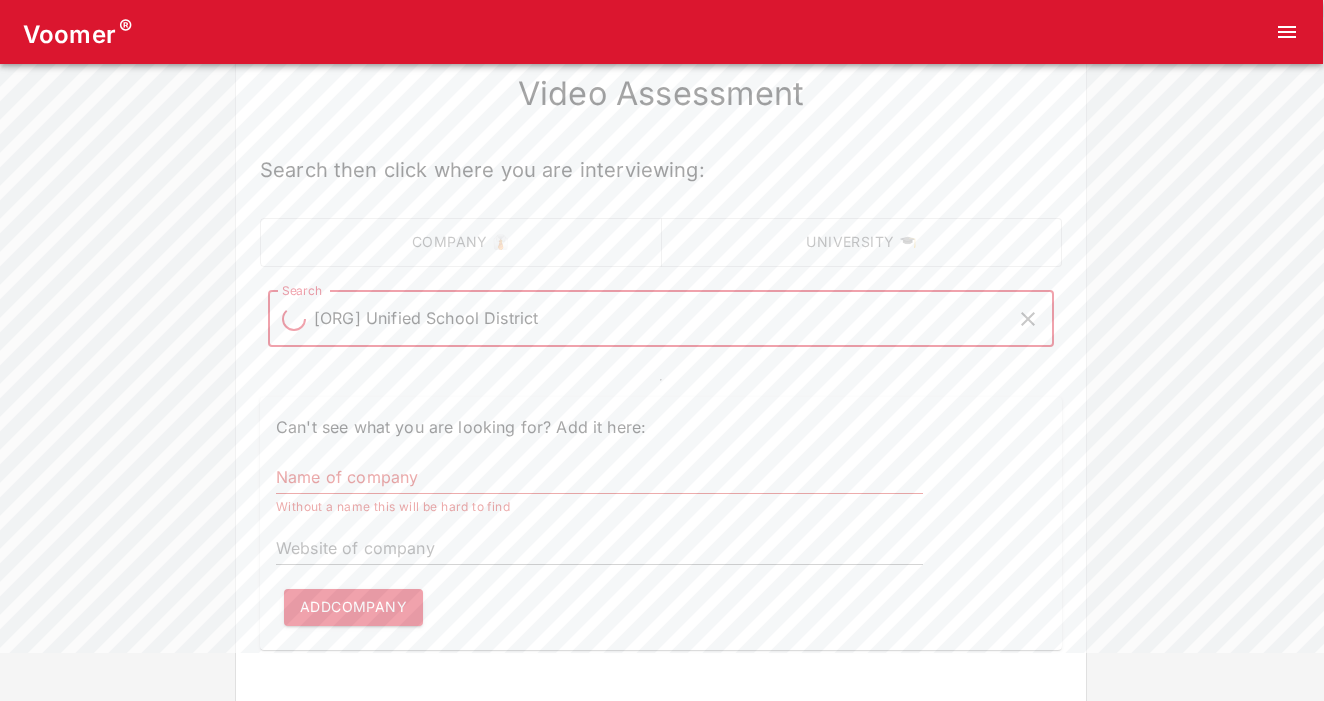 scroll, scrollTop: 132, scrollLeft: 1, axis: both 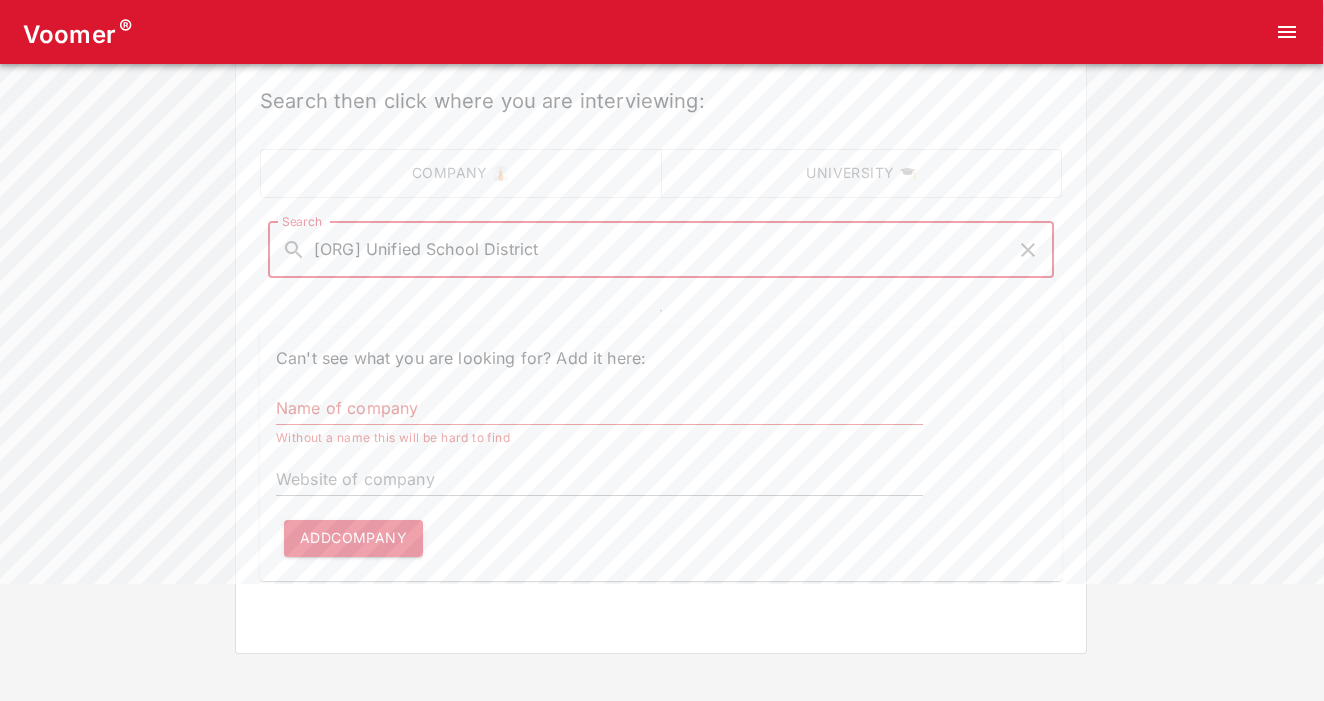 type on "[ORG] Unified School District" 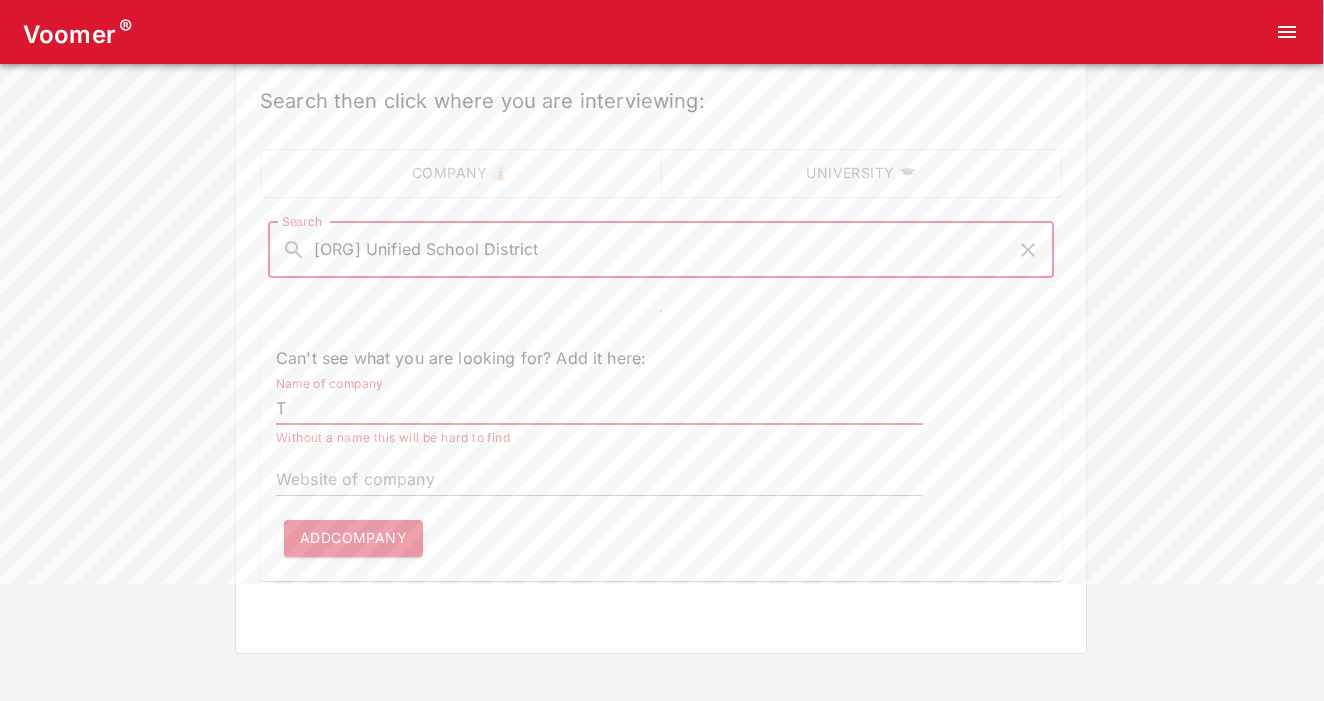 scroll, scrollTop: 109, scrollLeft: 1, axis: both 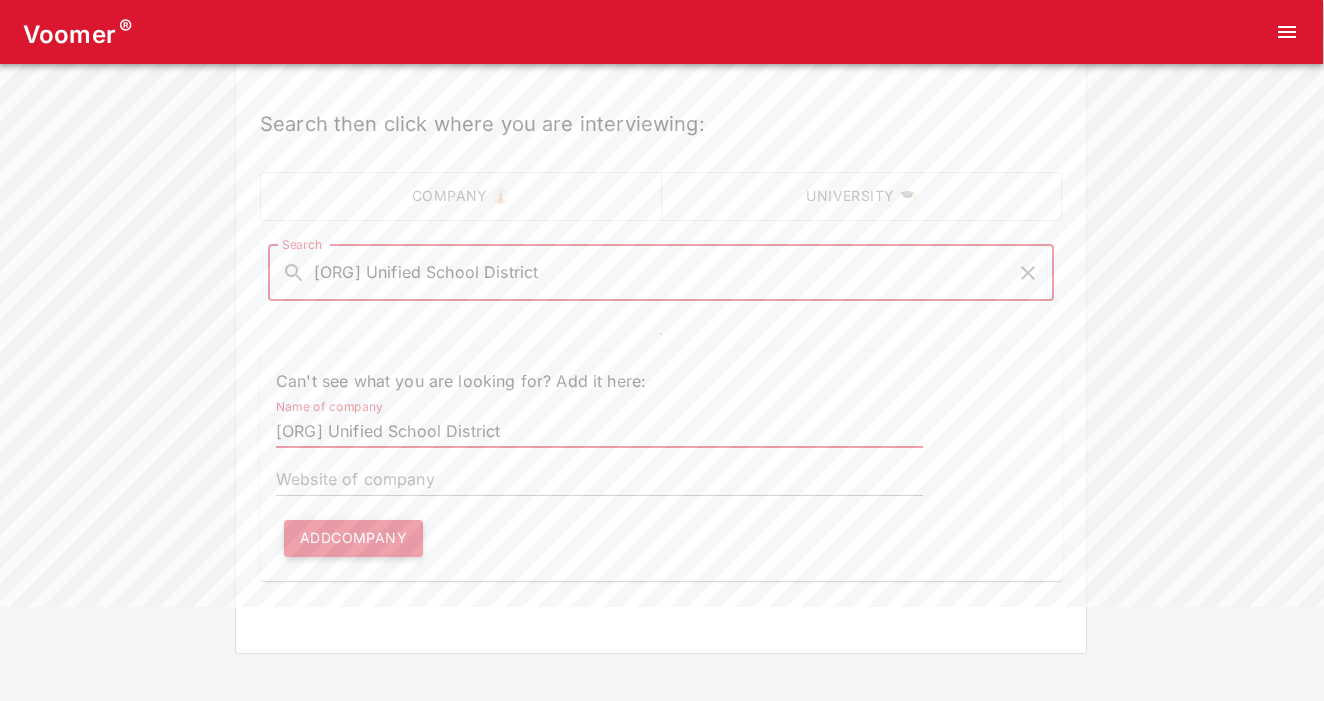 type on "[ORG] Unified School District" 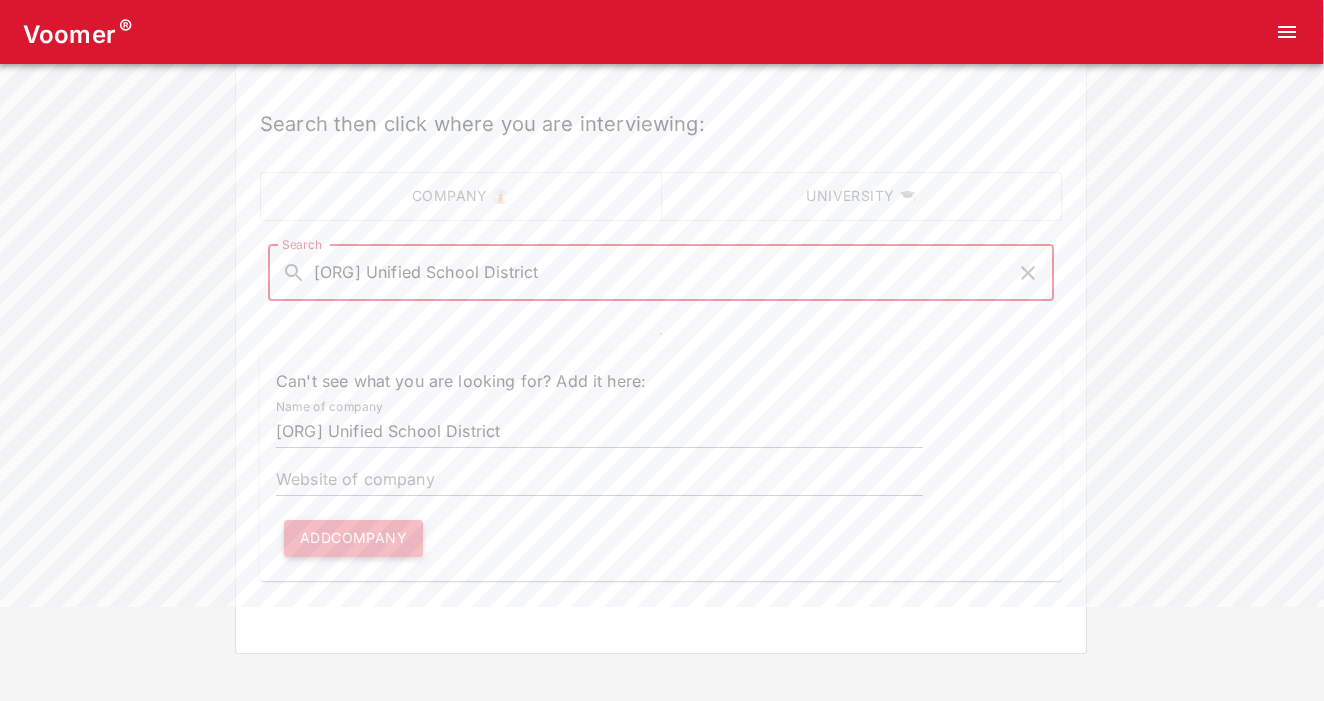 click on "Add  company" at bounding box center [353, 538] 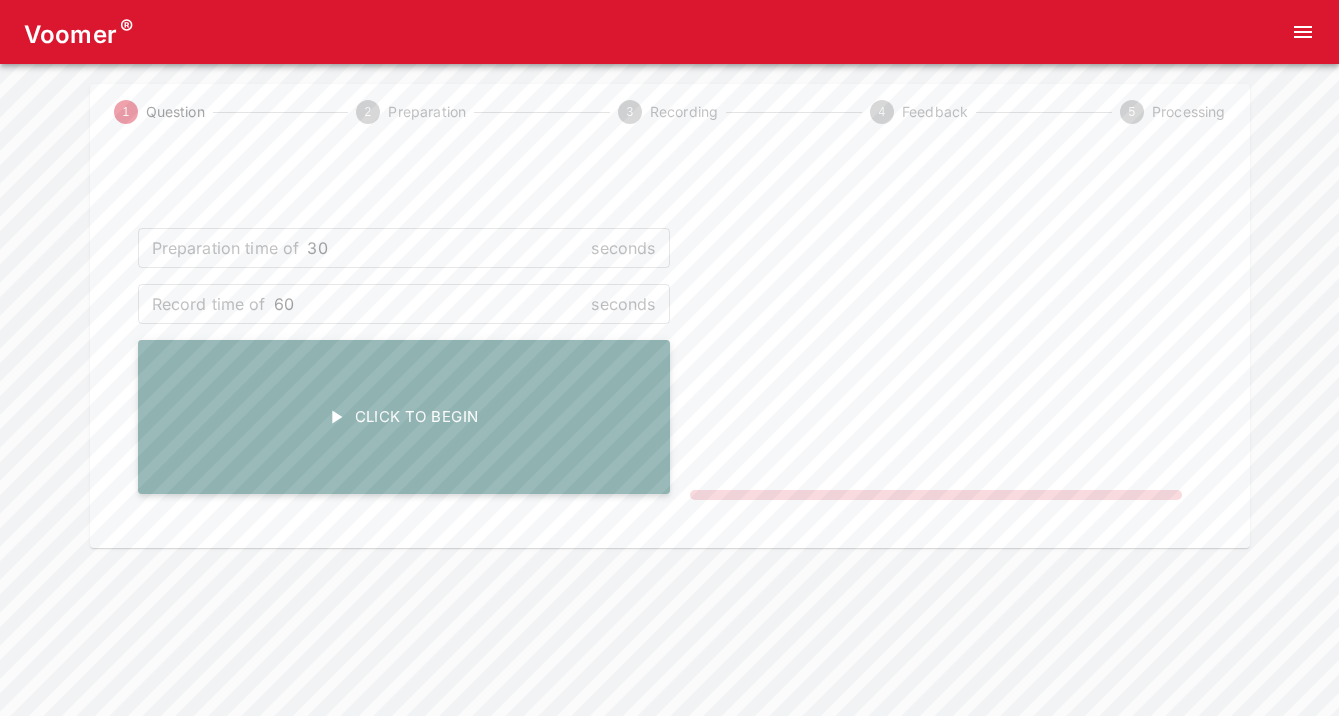 click at bounding box center (336, 417) 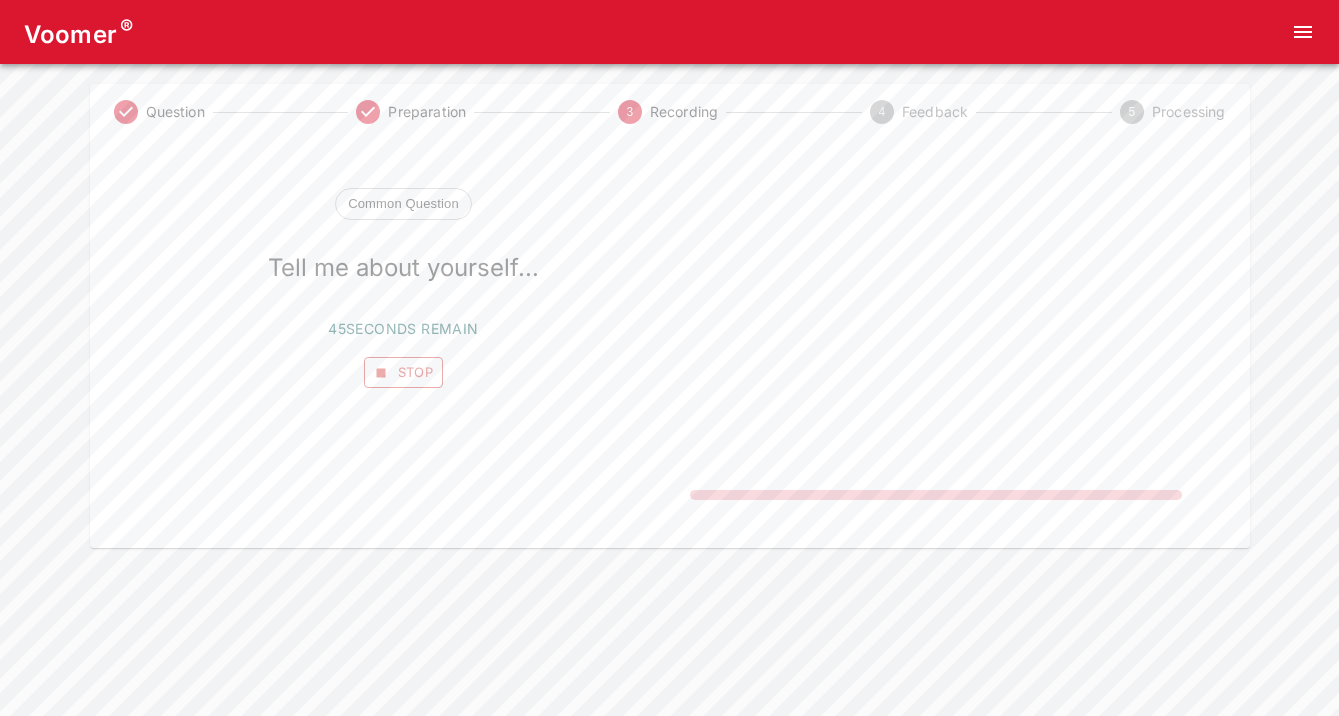 click on "Stop" at bounding box center [404, 372] 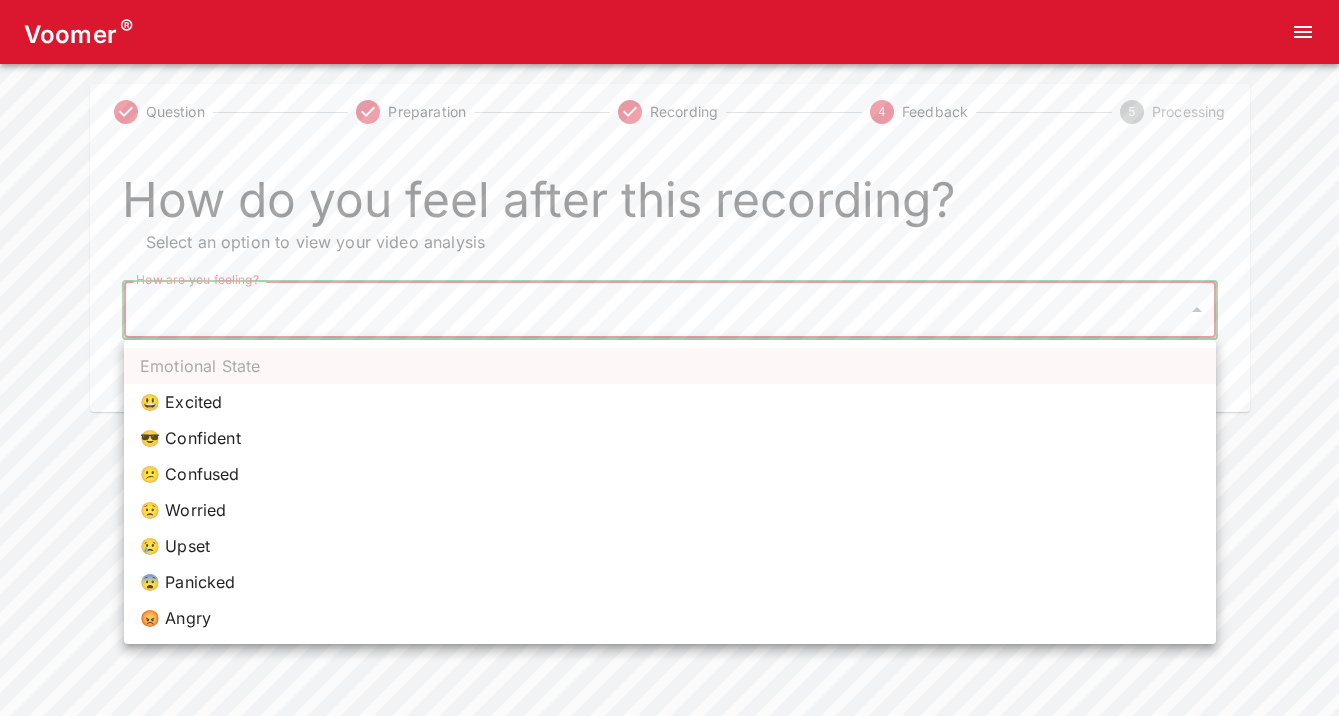 click on "Voomer ® Question Preparation Recording 4 Feedback 5 Processing How do you feel after this recording? Select an option to view your video analysis How are you feeling? ​ How are you feeling? Home Analysis Tokens: 0 Pricing Log Out Emotional State  😃 Excited  😎 Confident  😕 Confused 😟 Worried  😢 Upset  😨 Panicked  😡 Angry" at bounding box center (669, 206) 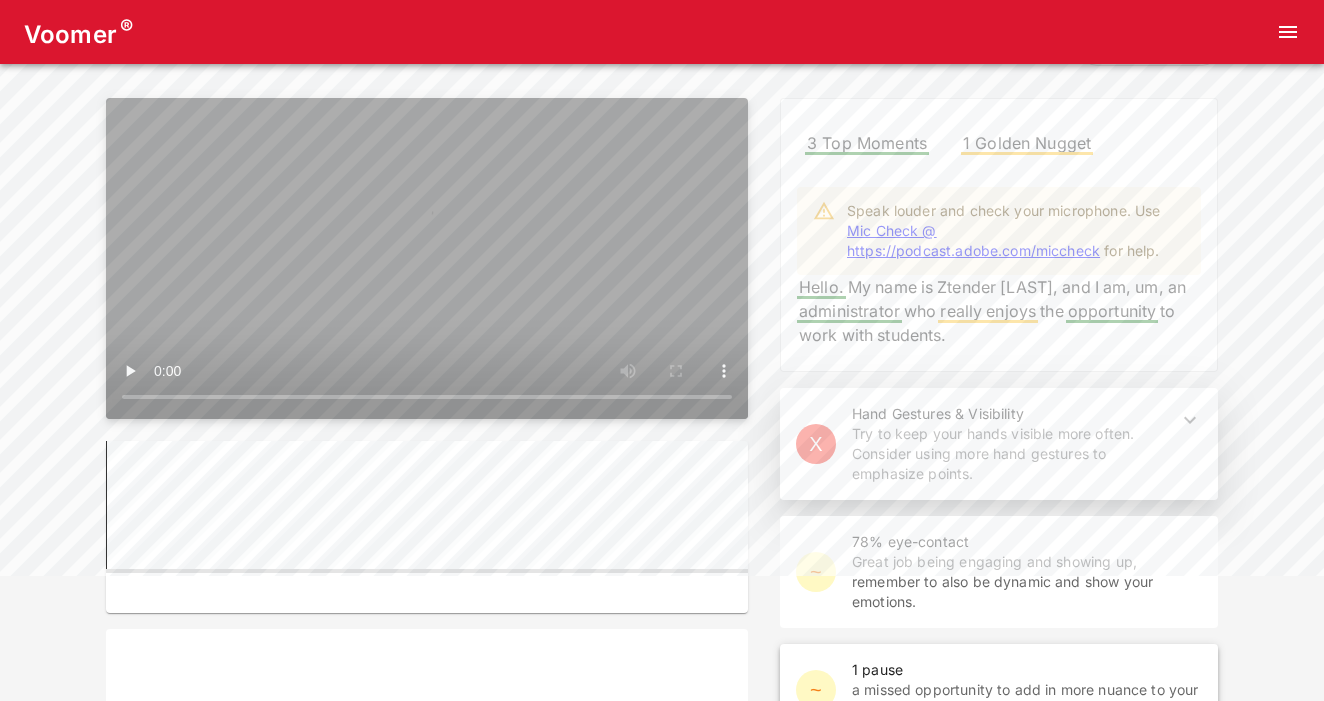 scroll, scrollTop: 0, scrollLeft: 0, axis: both 